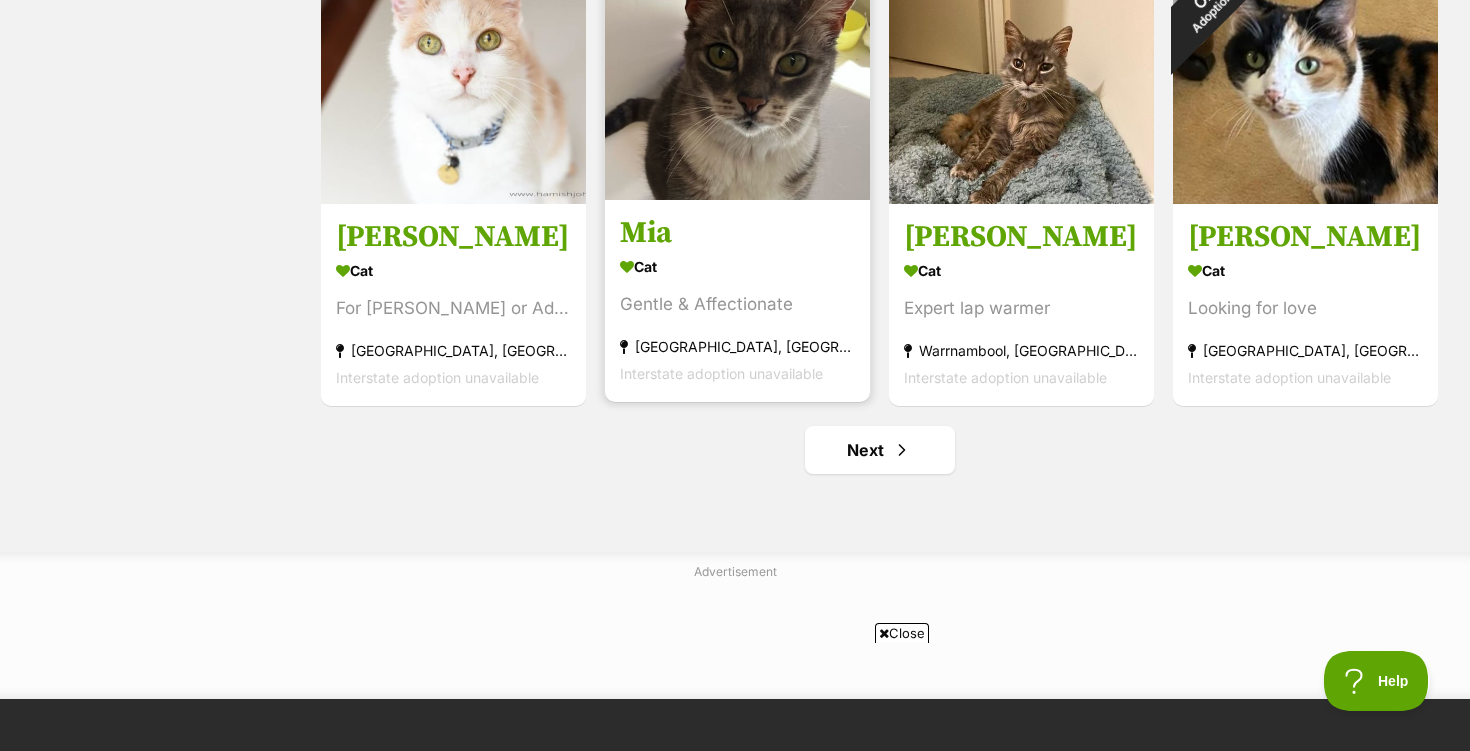 scroll, scrollTop: 2430, scrollLeft: 0, axis: vertical 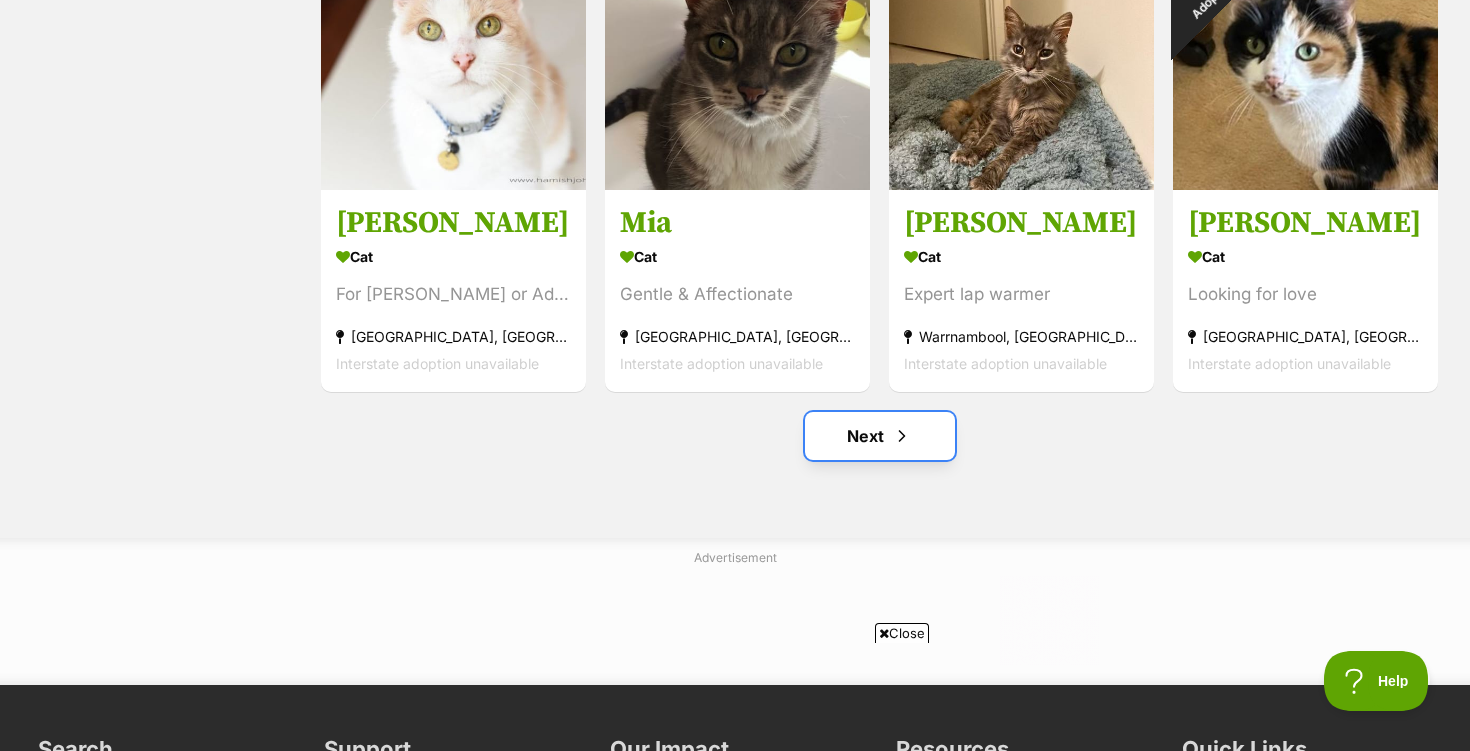 click on "Next" at bounding box center (880, 436) 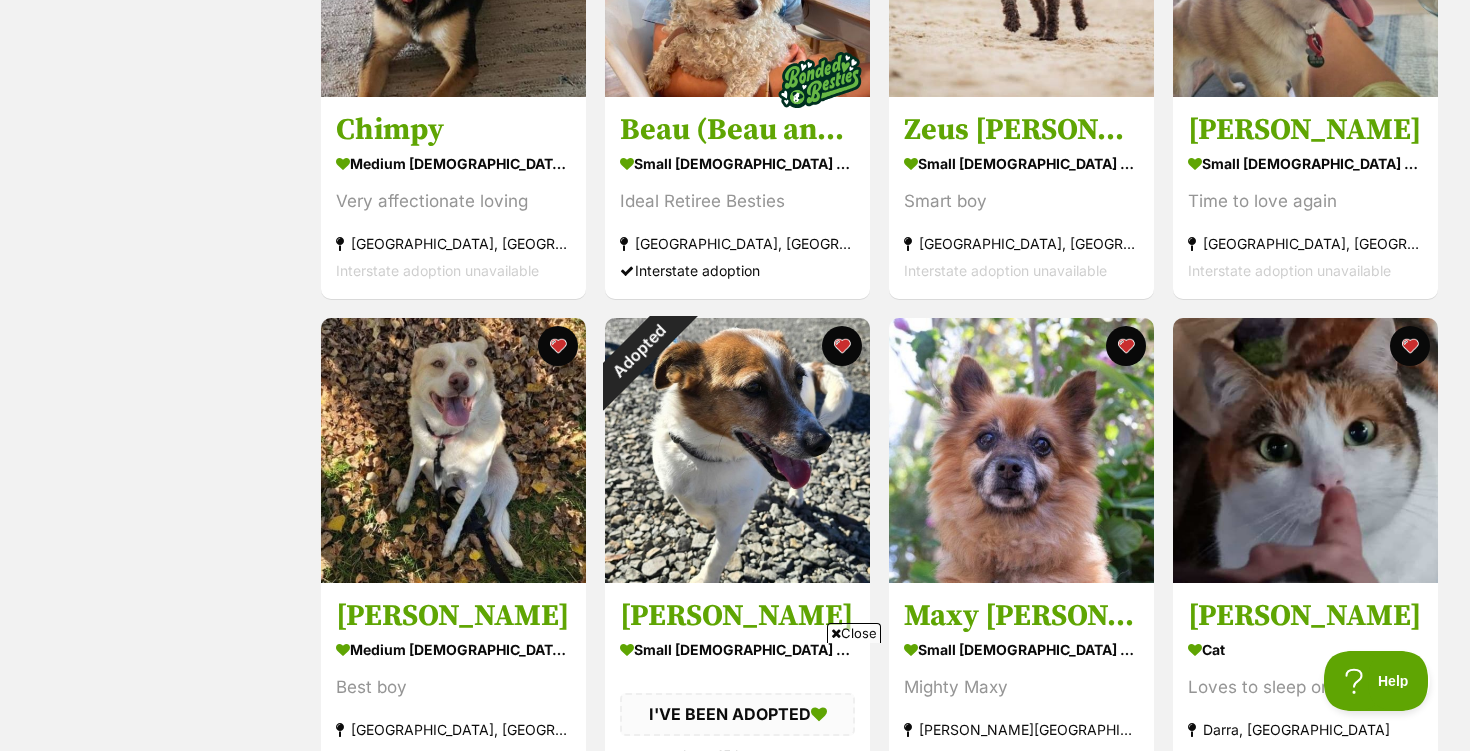 scroll, scrollTop: 1554, scrollLeft: 0, axis: vertical 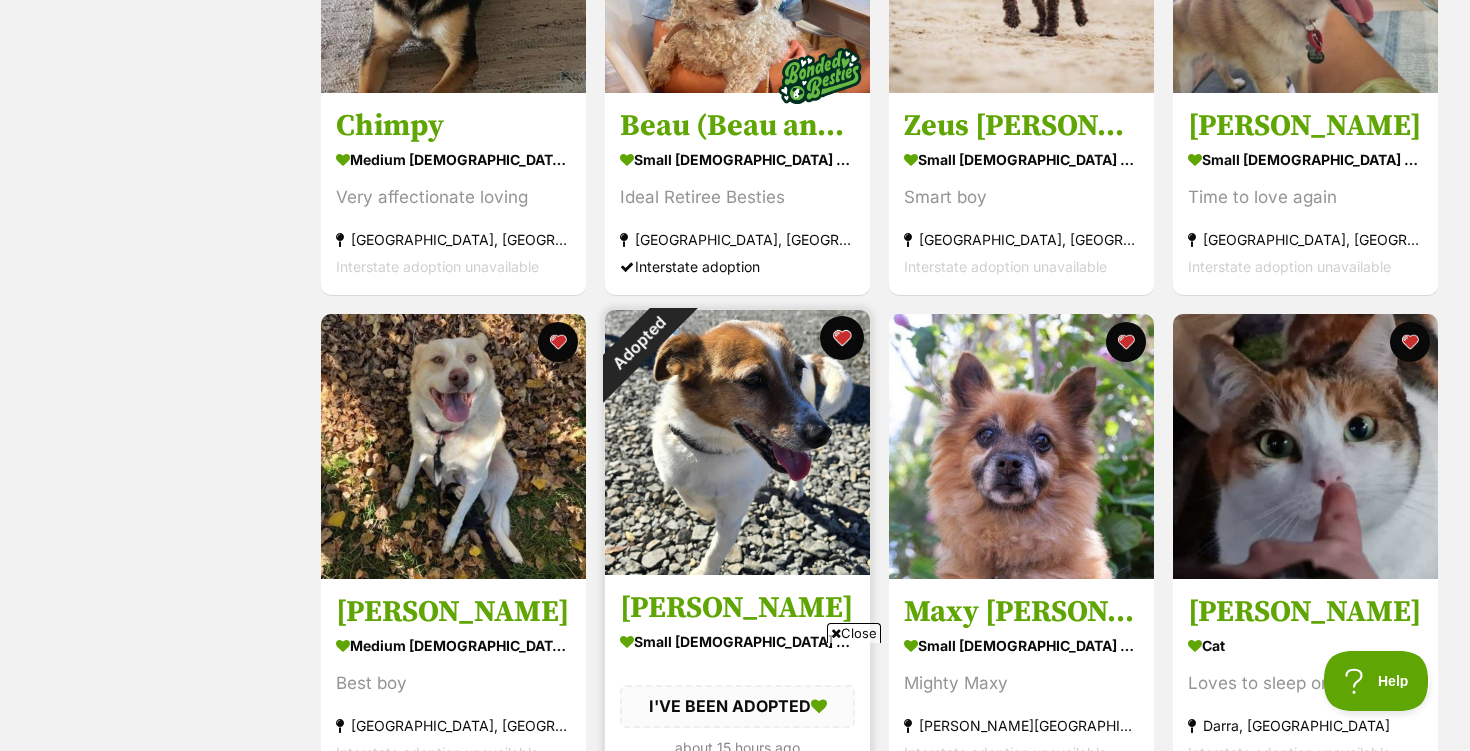 click at bounding box center [842, 338] 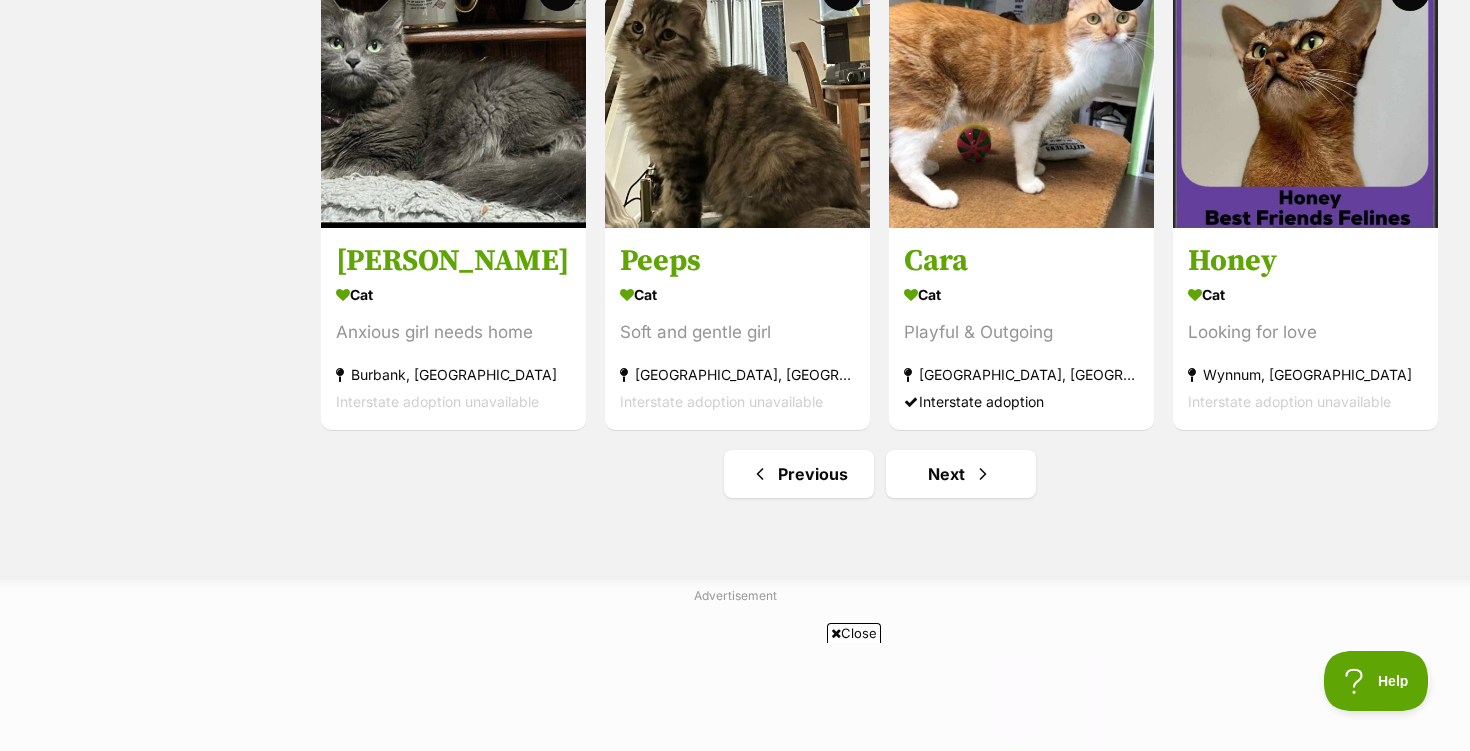 scroll, scrollTop: 0, scrollLeft: 0, axis: both 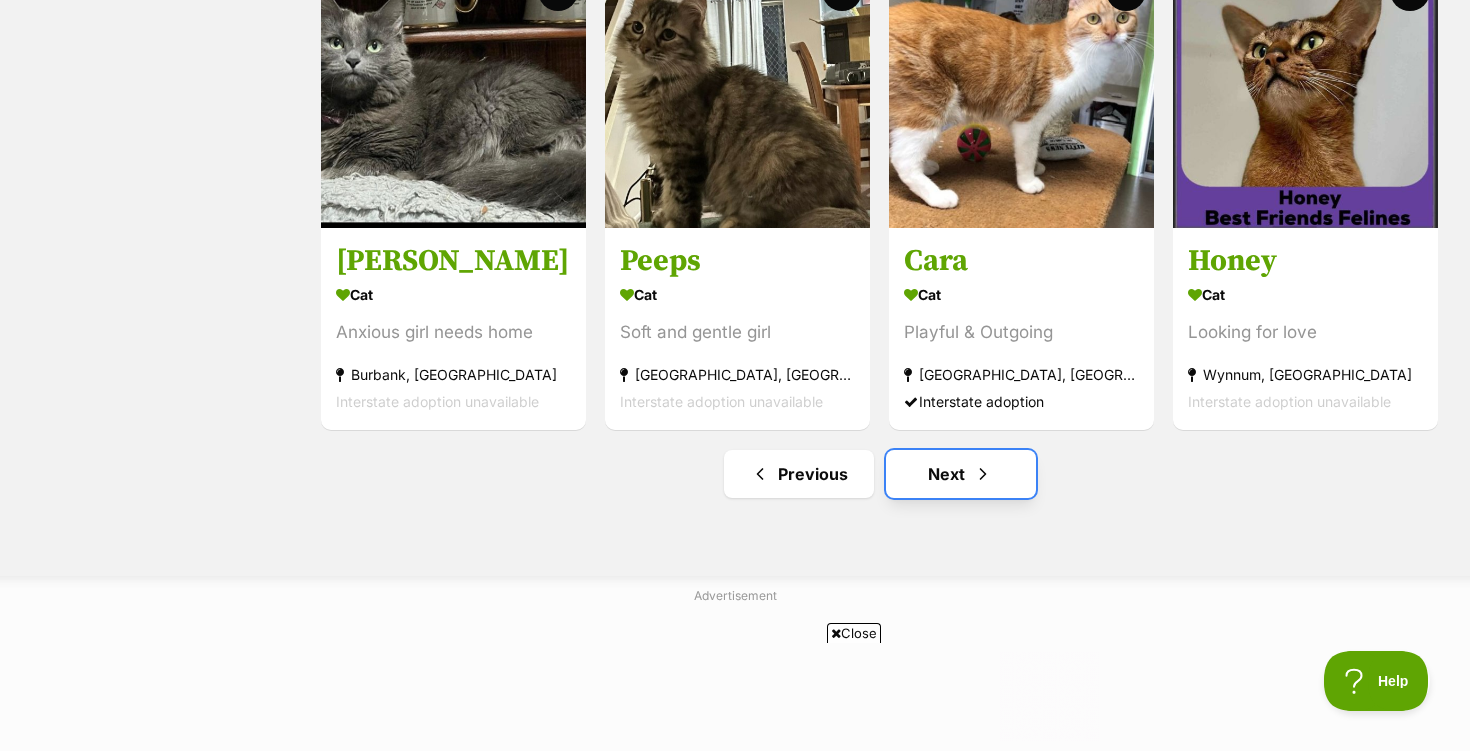 click on "Next" at bounding box center (961, 474) 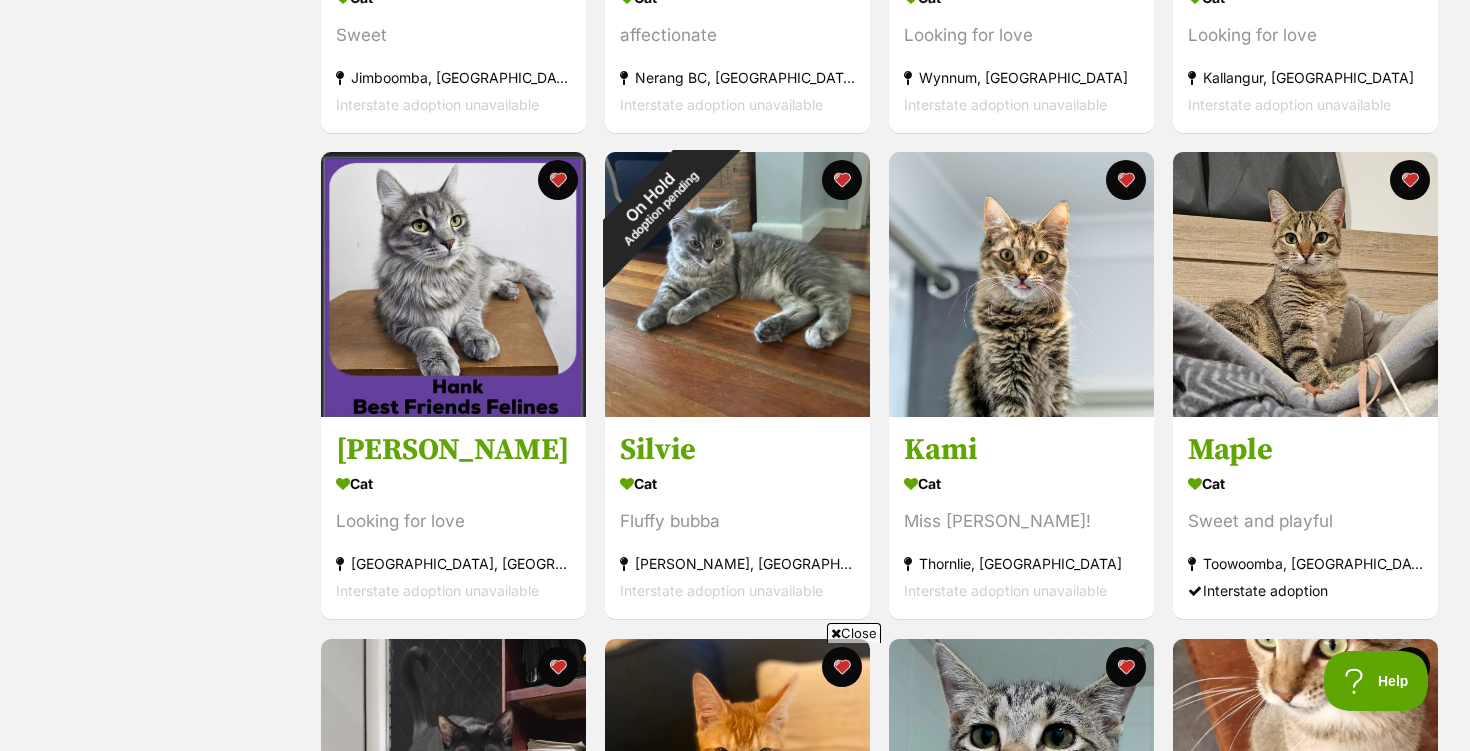 scroll, scrollTop: 0, scrollLeft: 0, axis: both 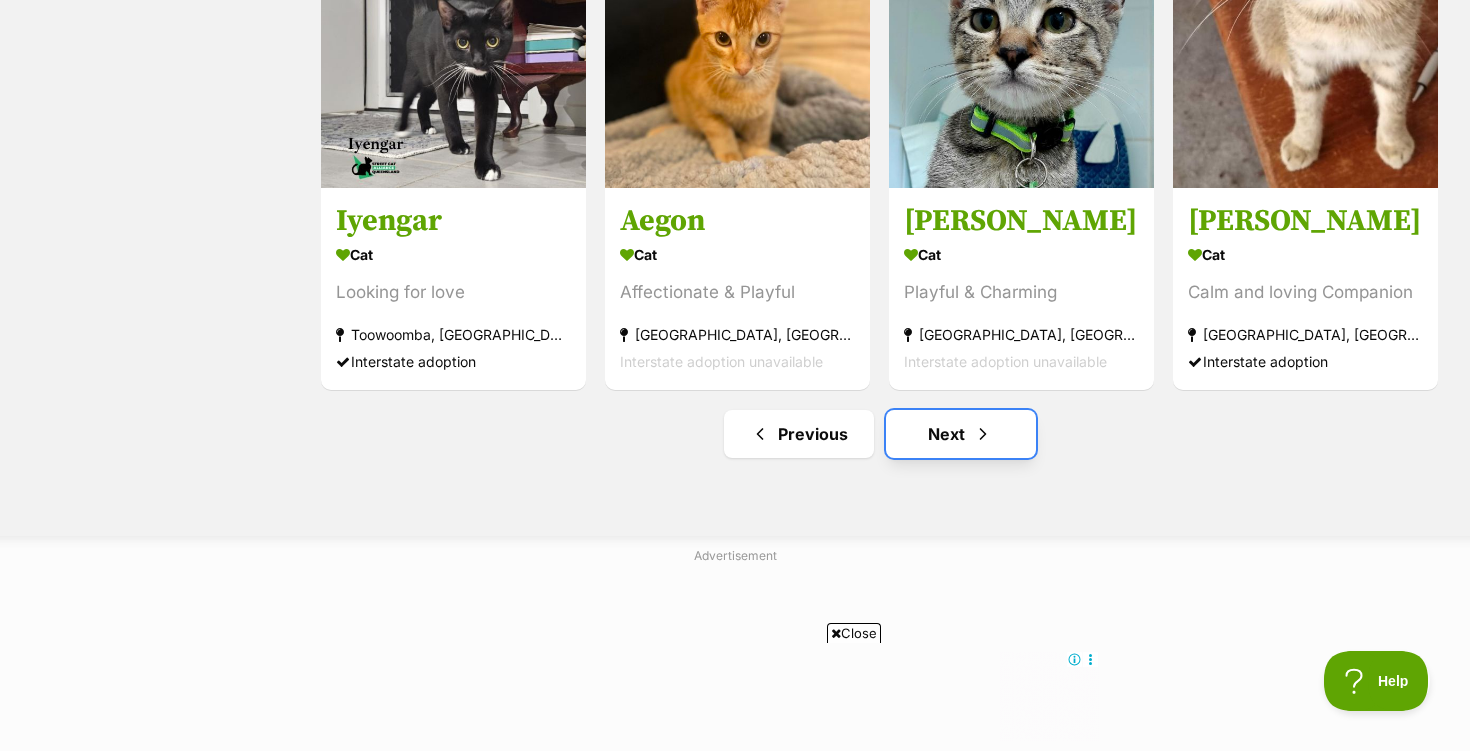 click on "Next" at bounding box center (961, 434) 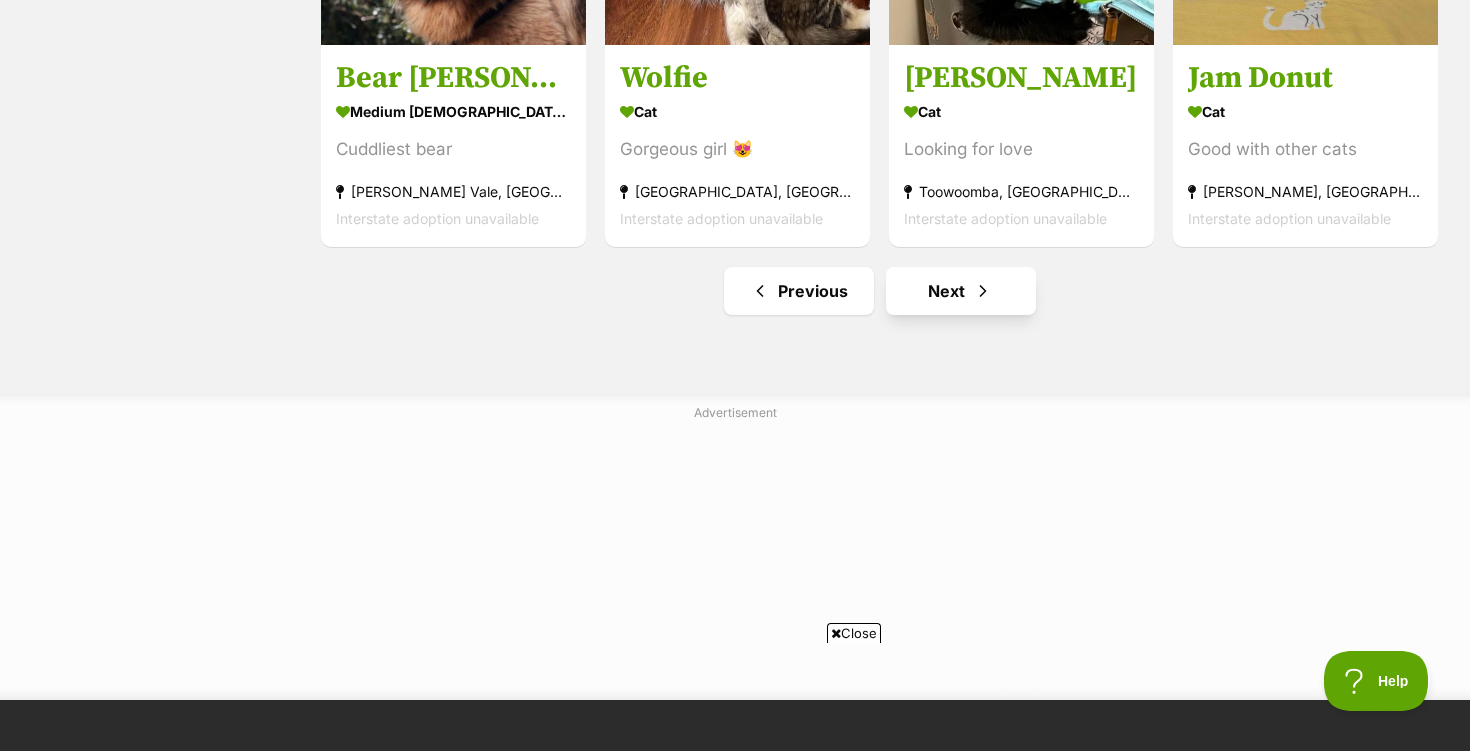 scroll, scrollTop: 0, scrollLeft: 0, axis: both 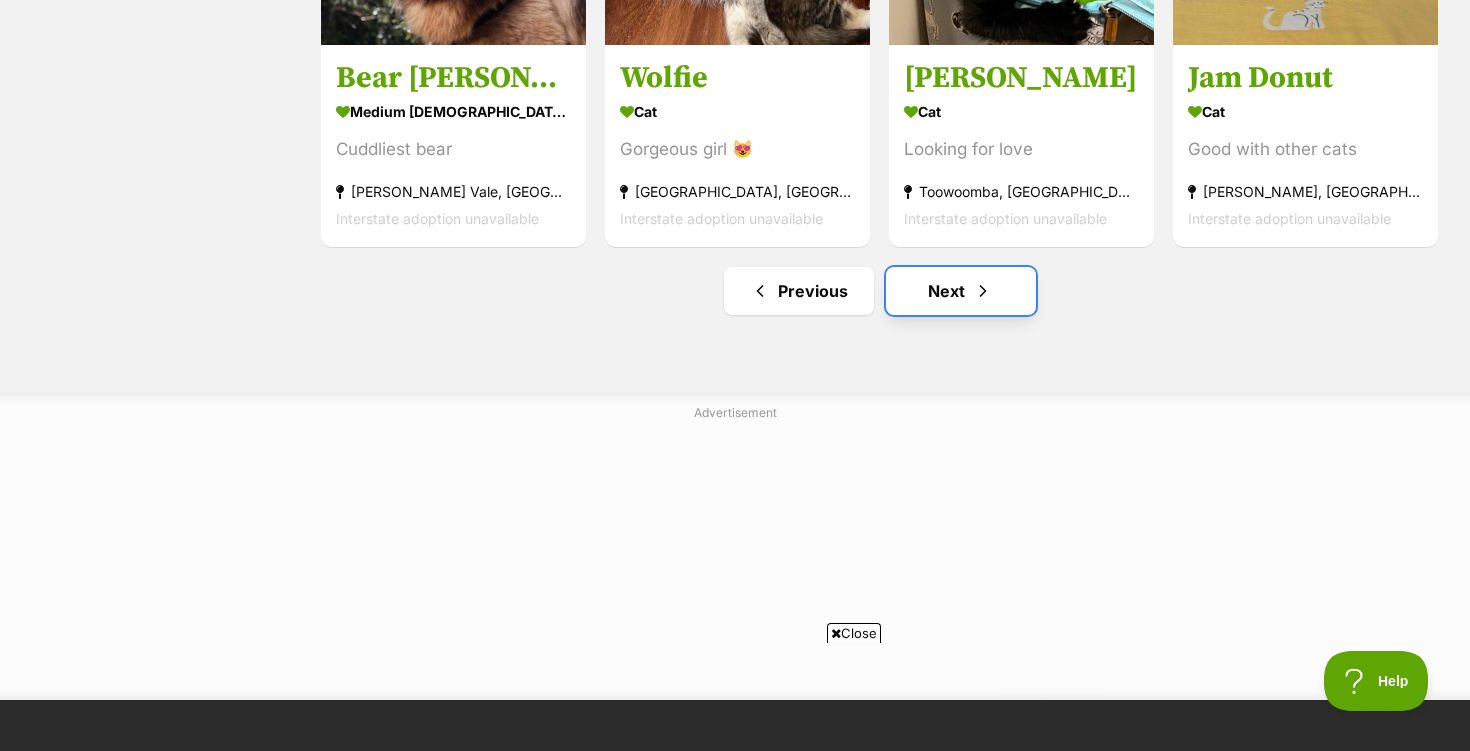 click on "Next" at bounding box center [961, 291] 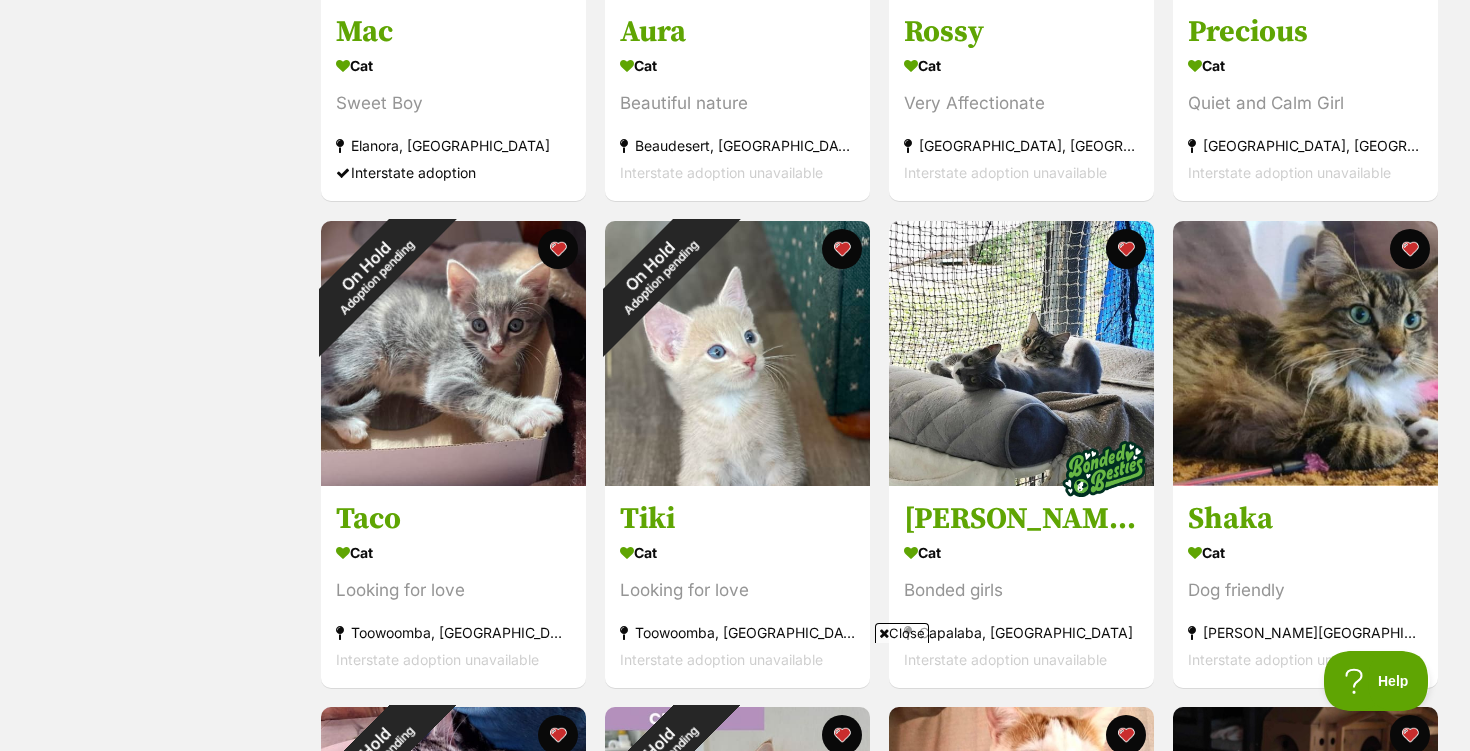 scroll, scrollTop: 666, scrollLeft: 0, axis: vertical 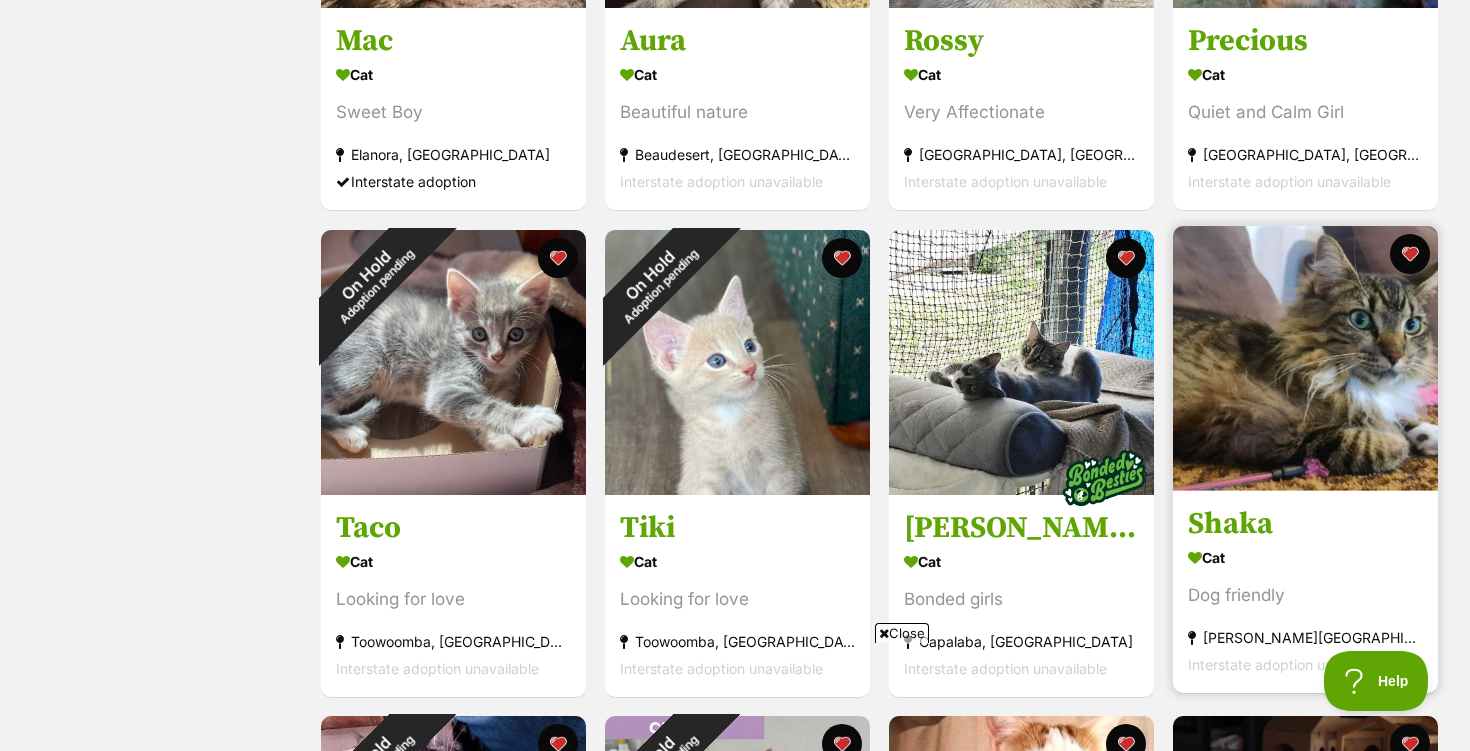 click at bounding box center [1305, 358] 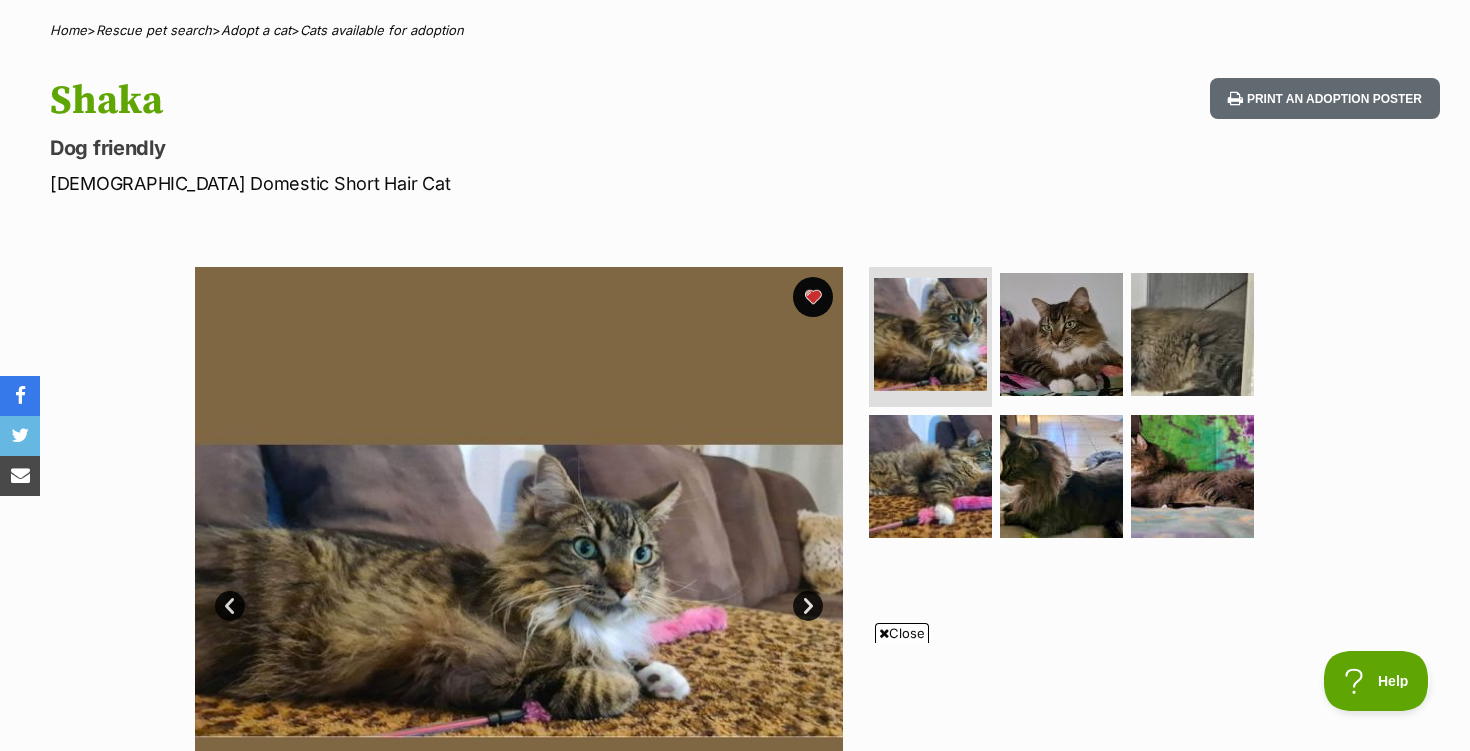 scroll, scrollTop: 0, scrollLeft: 0, axis: both 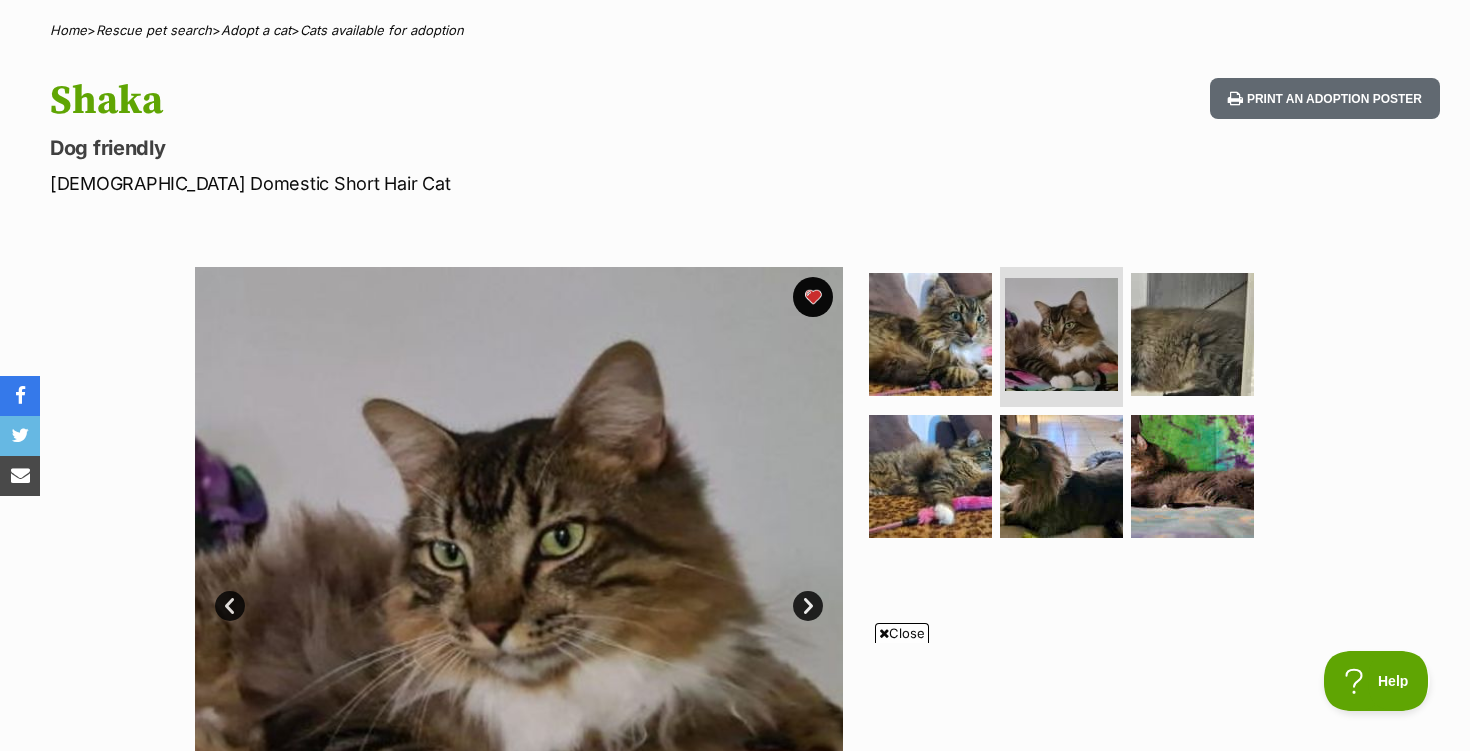 click on "Close" at bounding box center (902, 633) 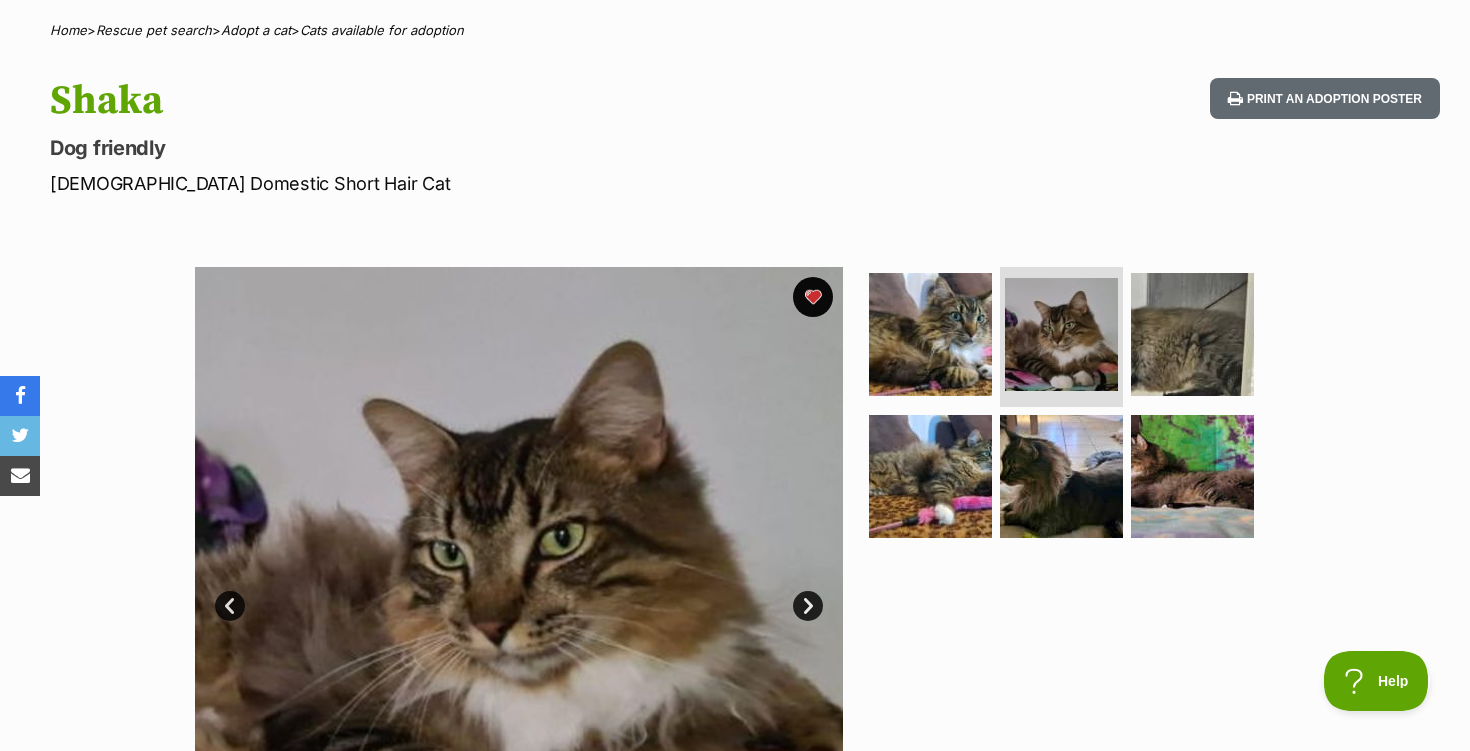 click on "Next" at bounding box center [808, 606] 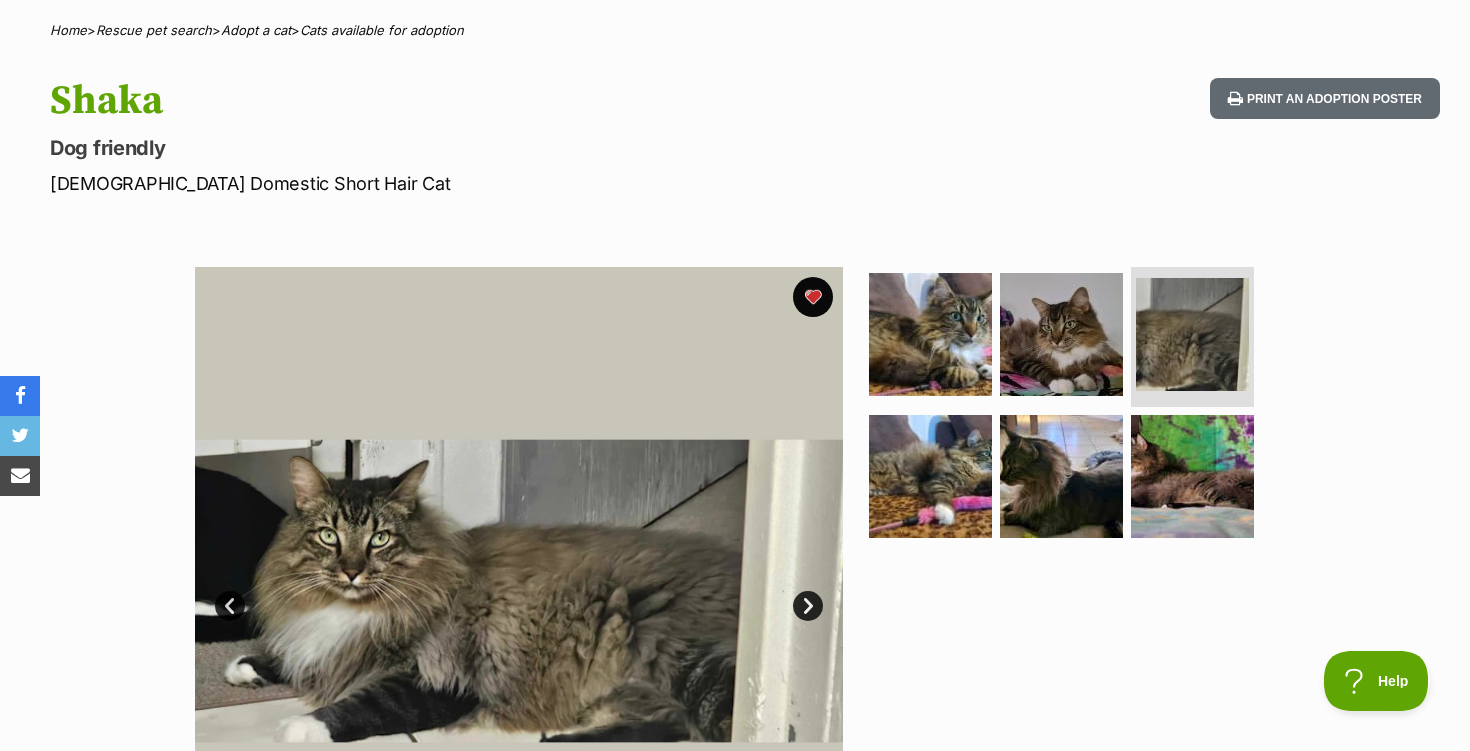 click on "Next" at bounding box center [808, 606] 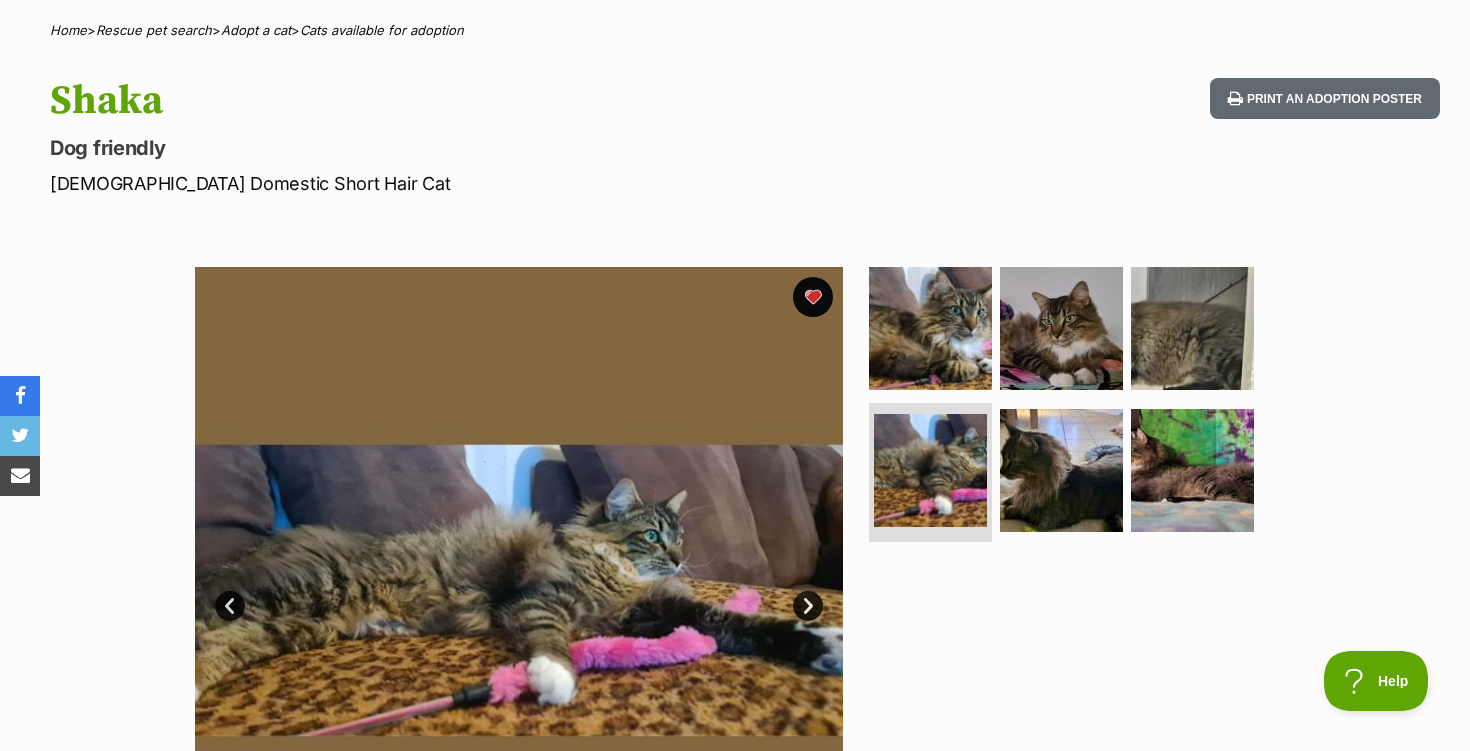 click on "Next" at bounding box center (808, 606) 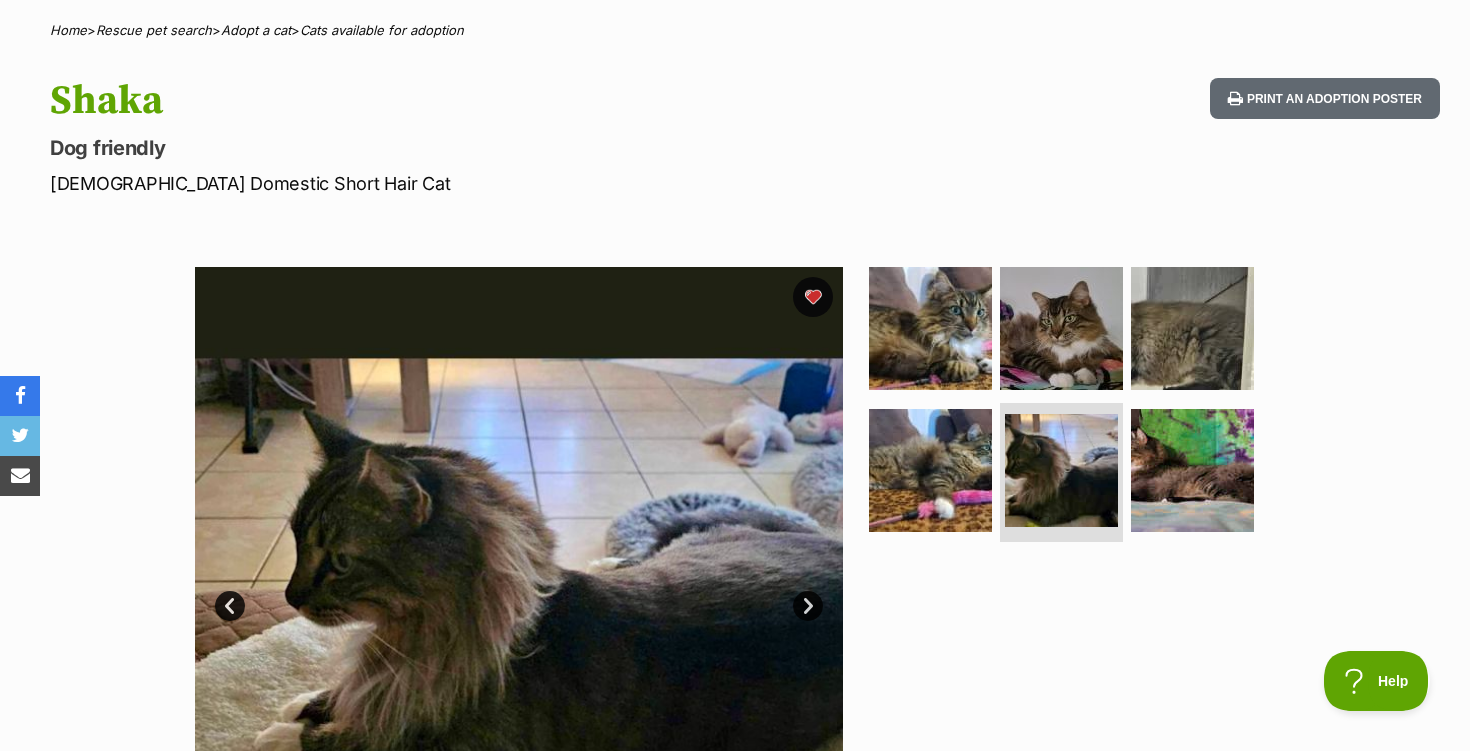 click on "Next" at bounding box center [808, 606] 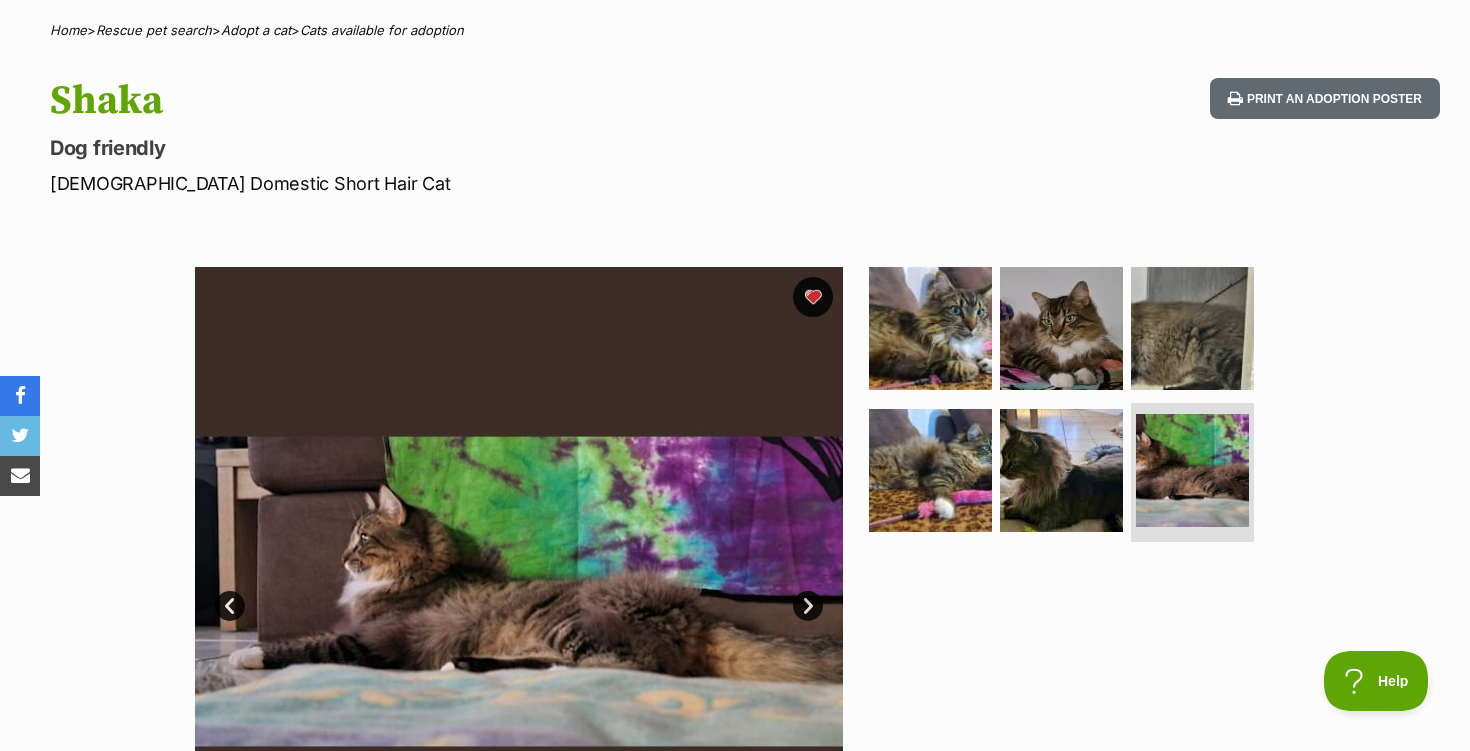 click on "Home
>
Rescue pet search
>
Adopt a cat
>
Cats available for adoption
Shaka
Dog friendly
Male Domestic Short Hair Cat
Print an adoption poster
Available
6
of 6 images
6
of 6 images
6
of 6 images
6
of 6 images
6
of 6 images
6
of 6 images
Next Prev 1 2 3 4 5 6
Advertisement
Adoption information
I've been adopted!
This pet is no longer available
On Hold
Enquire about Shaka
Find available pets like this!
Shaka needs a foster carer
Rescue group
A Mini Rescue
PetRescue ID
903793
Location
Godwin Beach, QLD
Age
3 years 5 months
Adoption fee
$250.00
100% of the adoption fee goes directly to A Mini Rescue, the organisation providing their care.
.
Coat" at bounding box center (735, 1607) 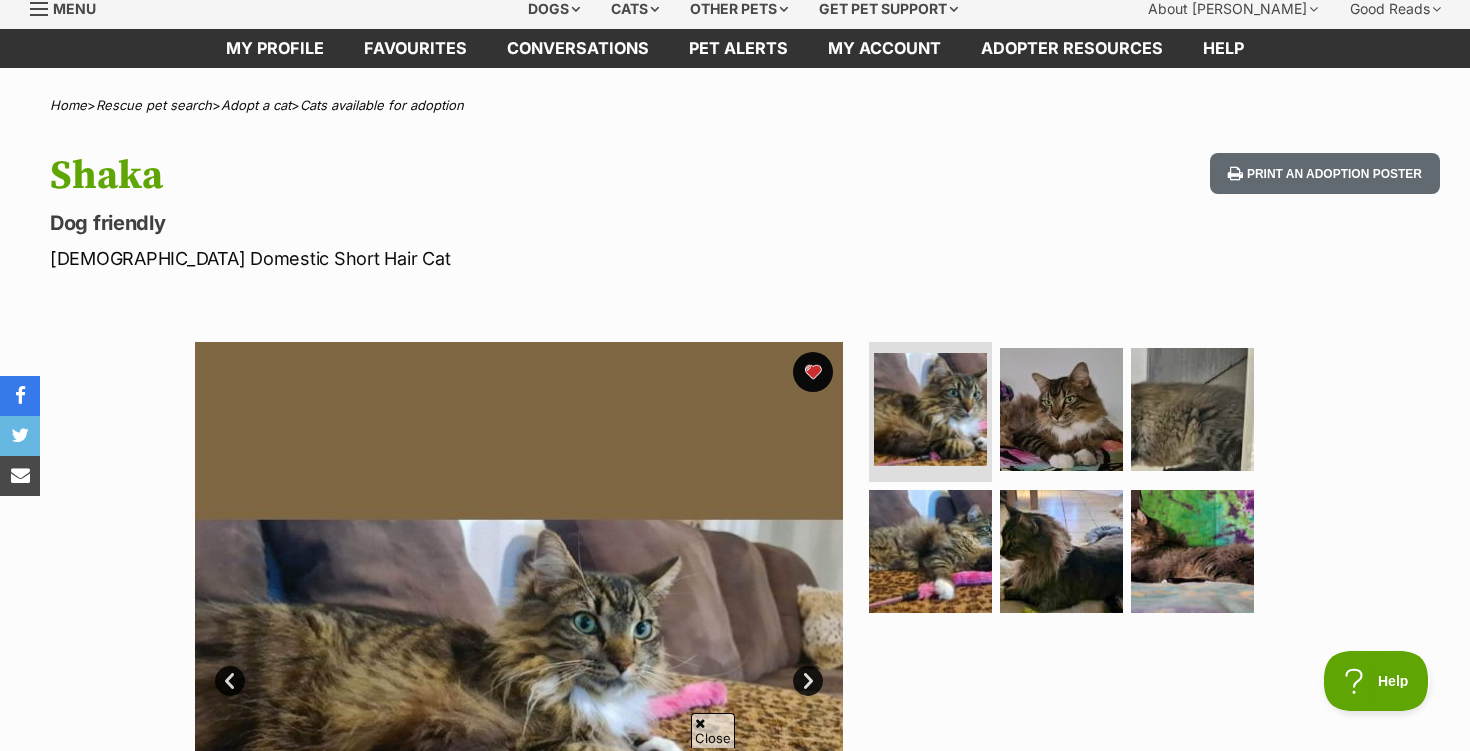scroll, scrollTop: 0, scrollLeft: 0, axis: both 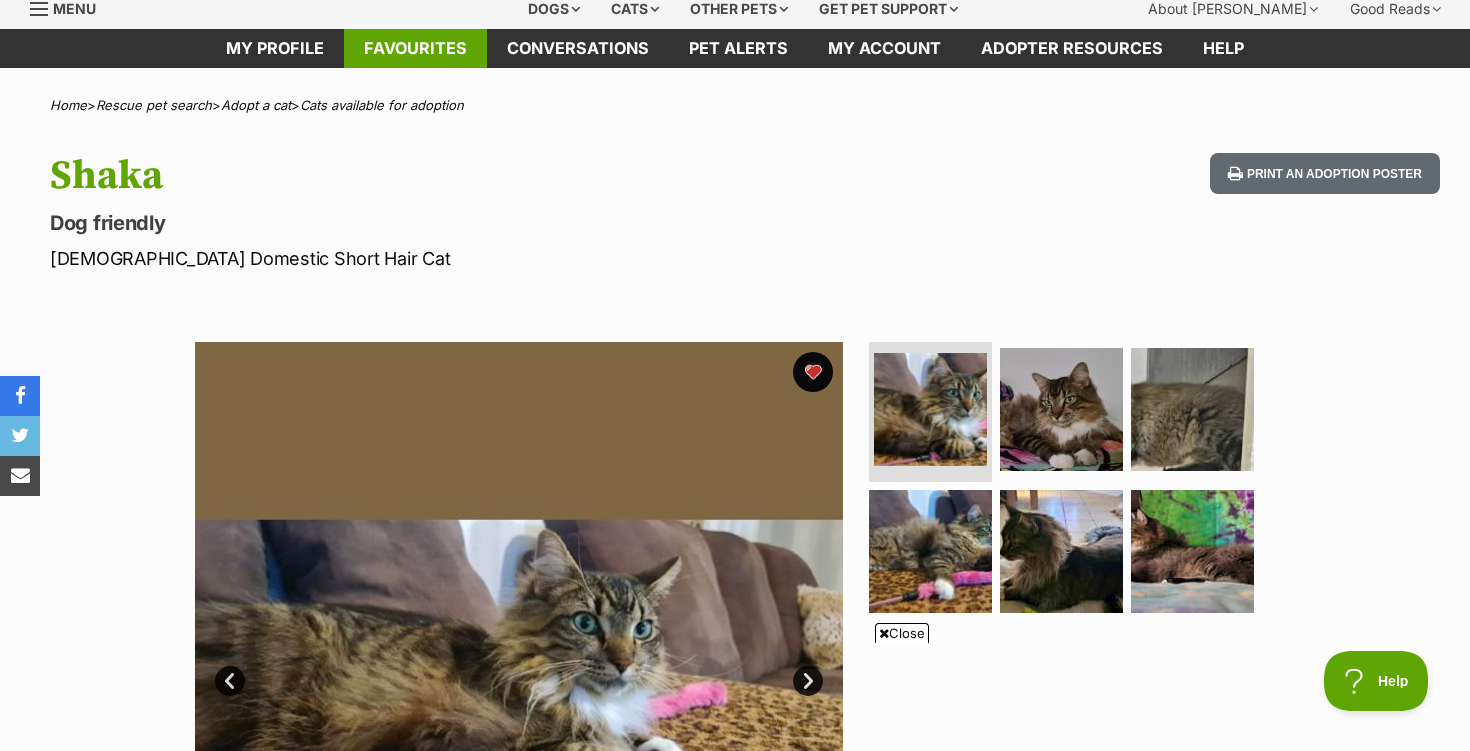 click on "Favourites" at bounding box center [415, 48] 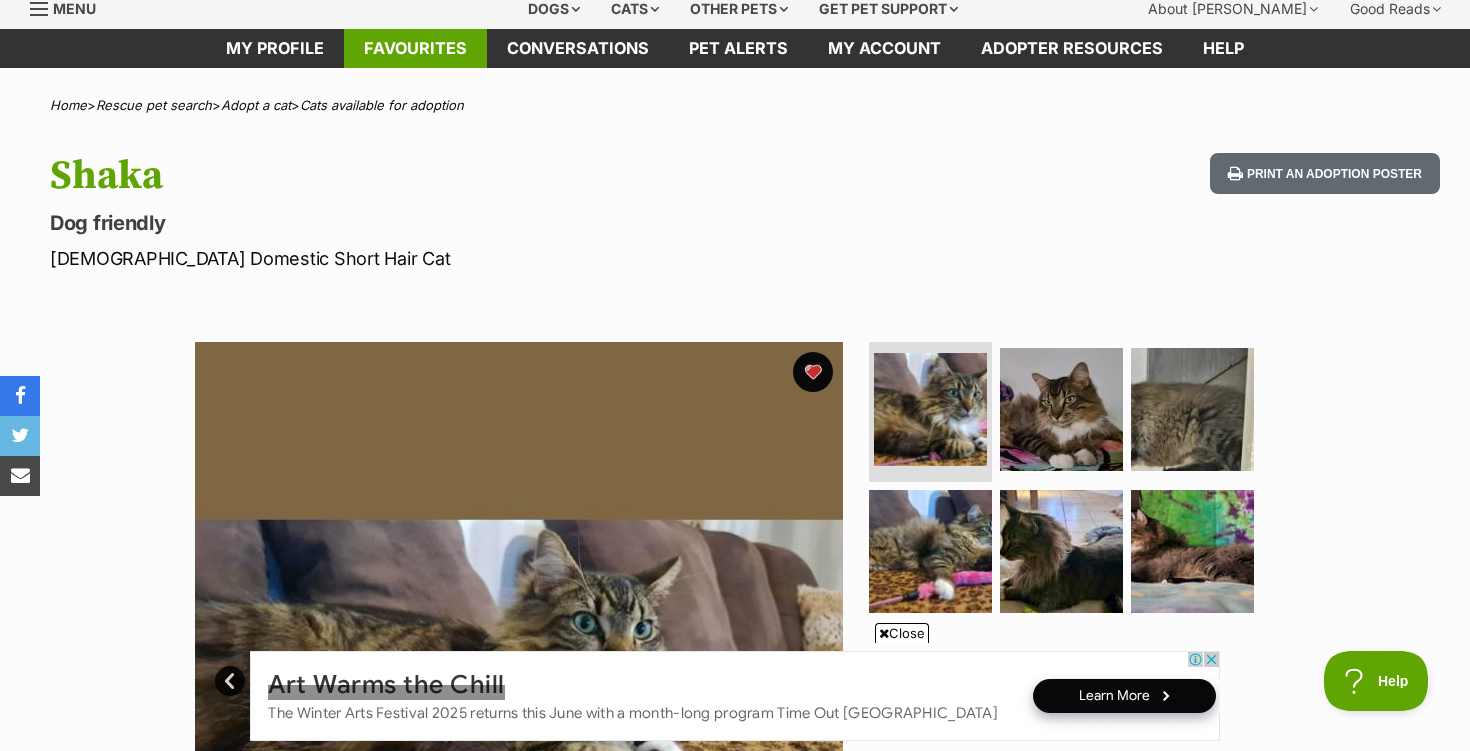 scroll, scrollTop: 0, scrollLeft: 0, axis: both 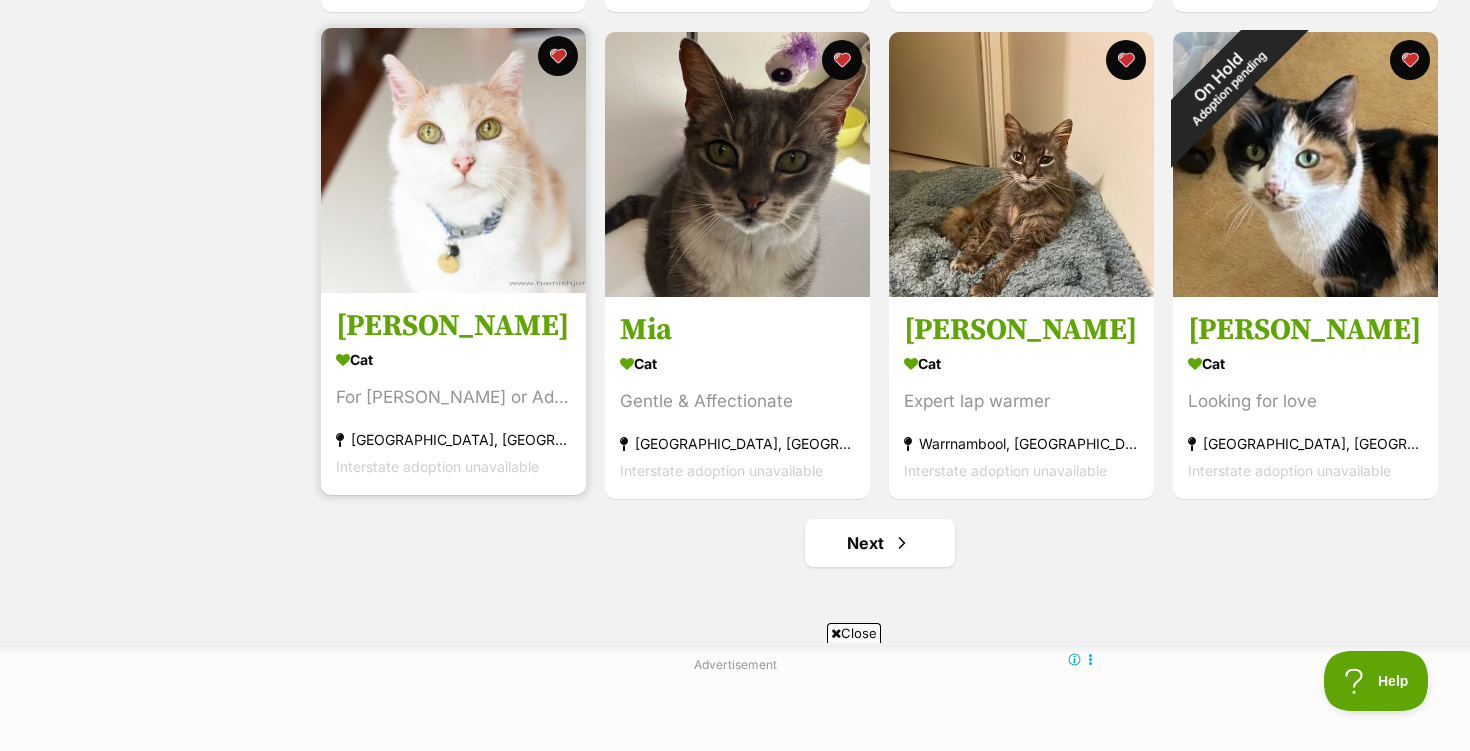 click at bounding box center [453, 160] 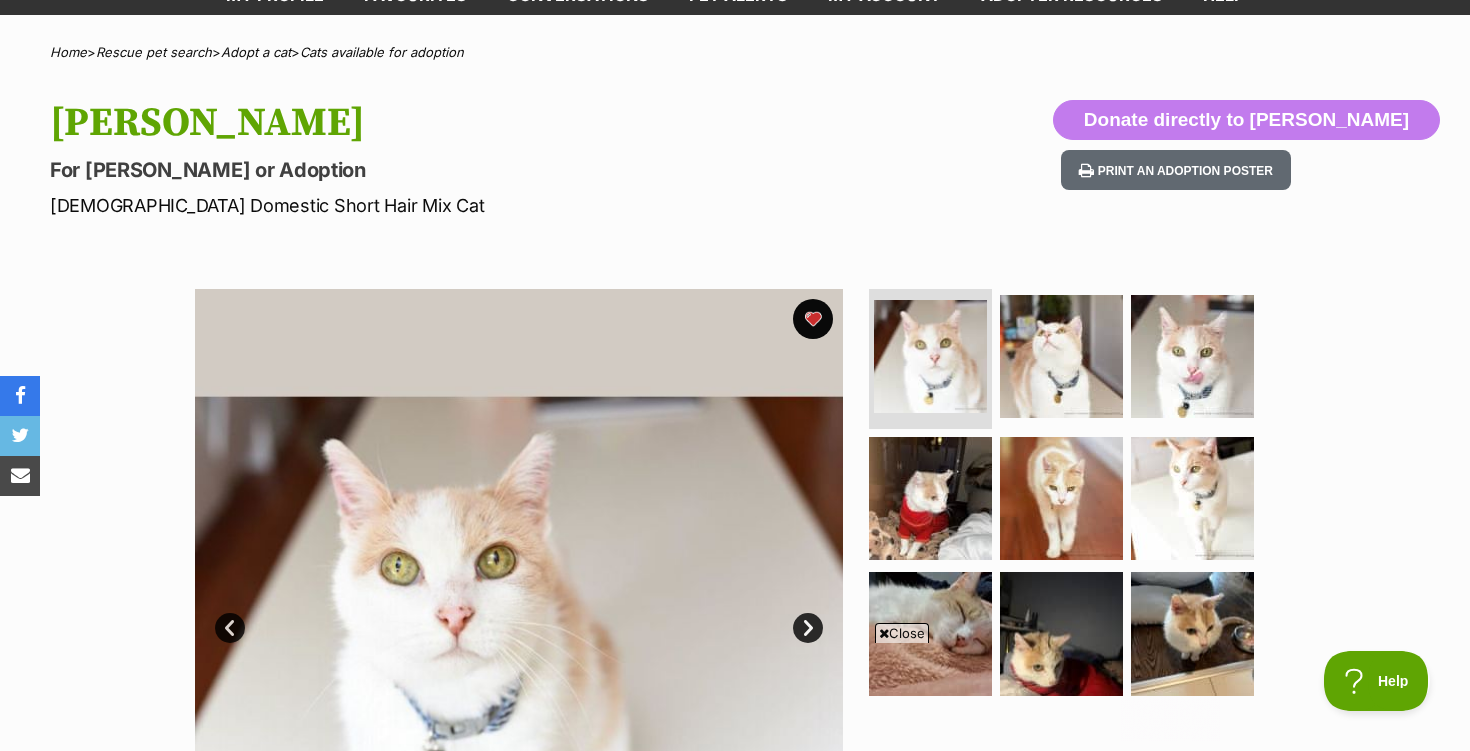 scroll, scrollTop: 0, scrollLeft: 0, axis: both 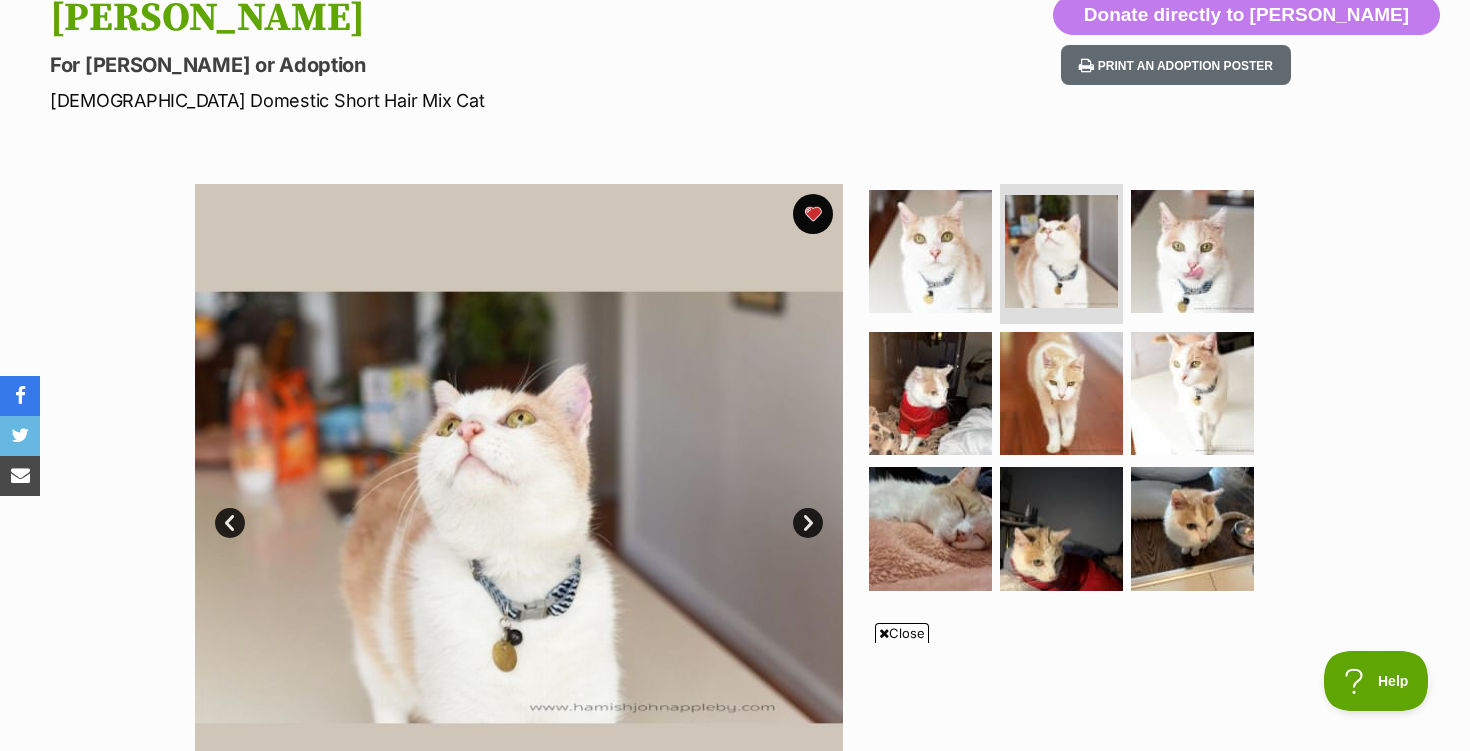 click on "Next" at bounding box center (808, 523) 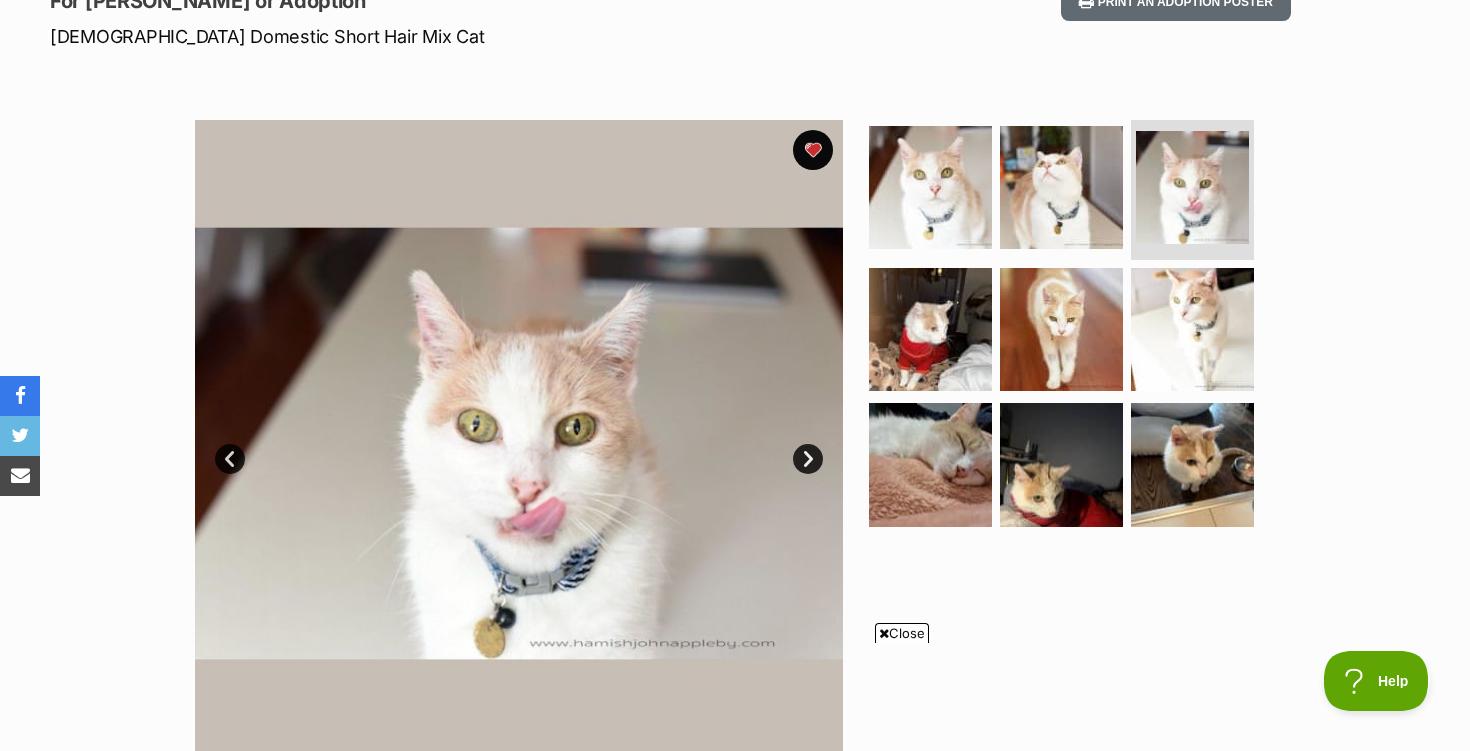 scroll, scrollTop: 309, scrollLeft: 0, axis: vertical 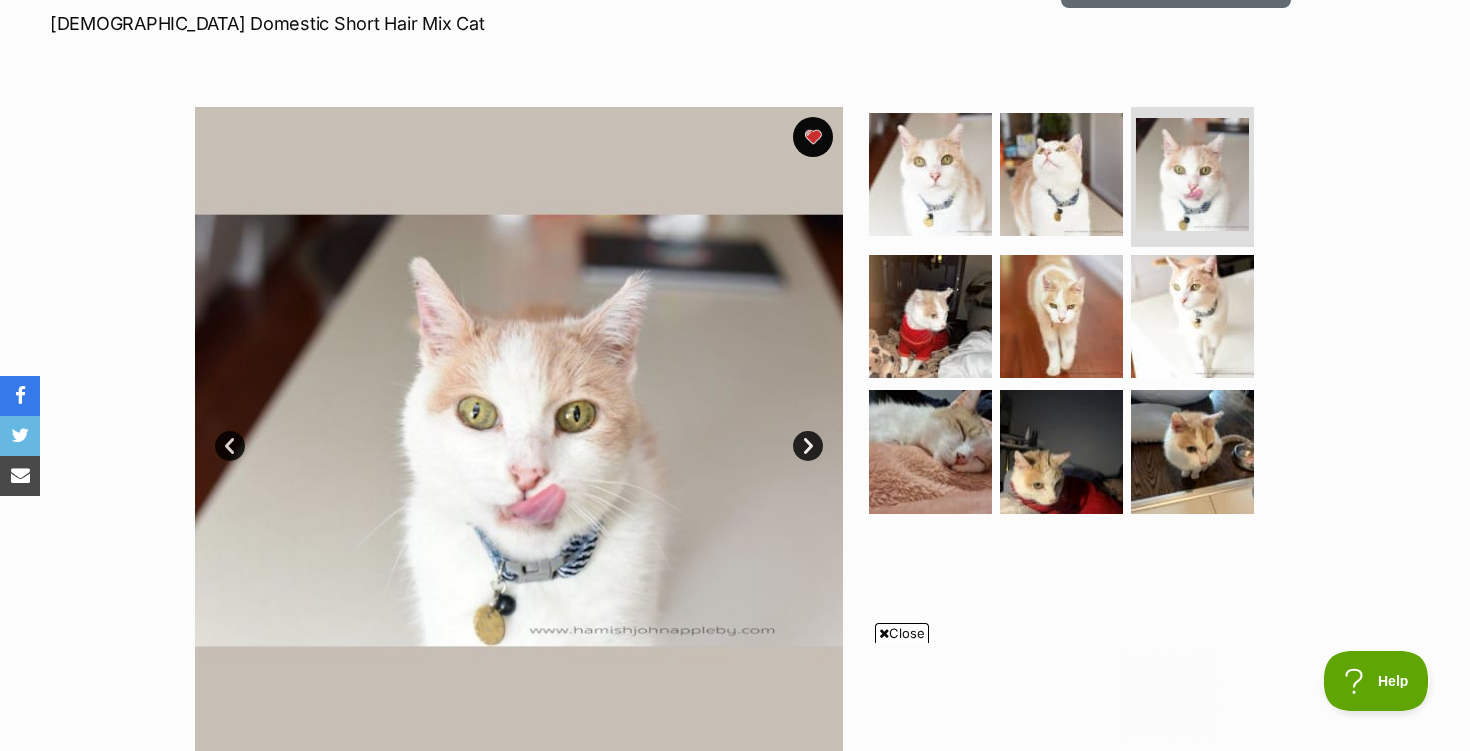 click on "Next" at bounding box center [808, 446] 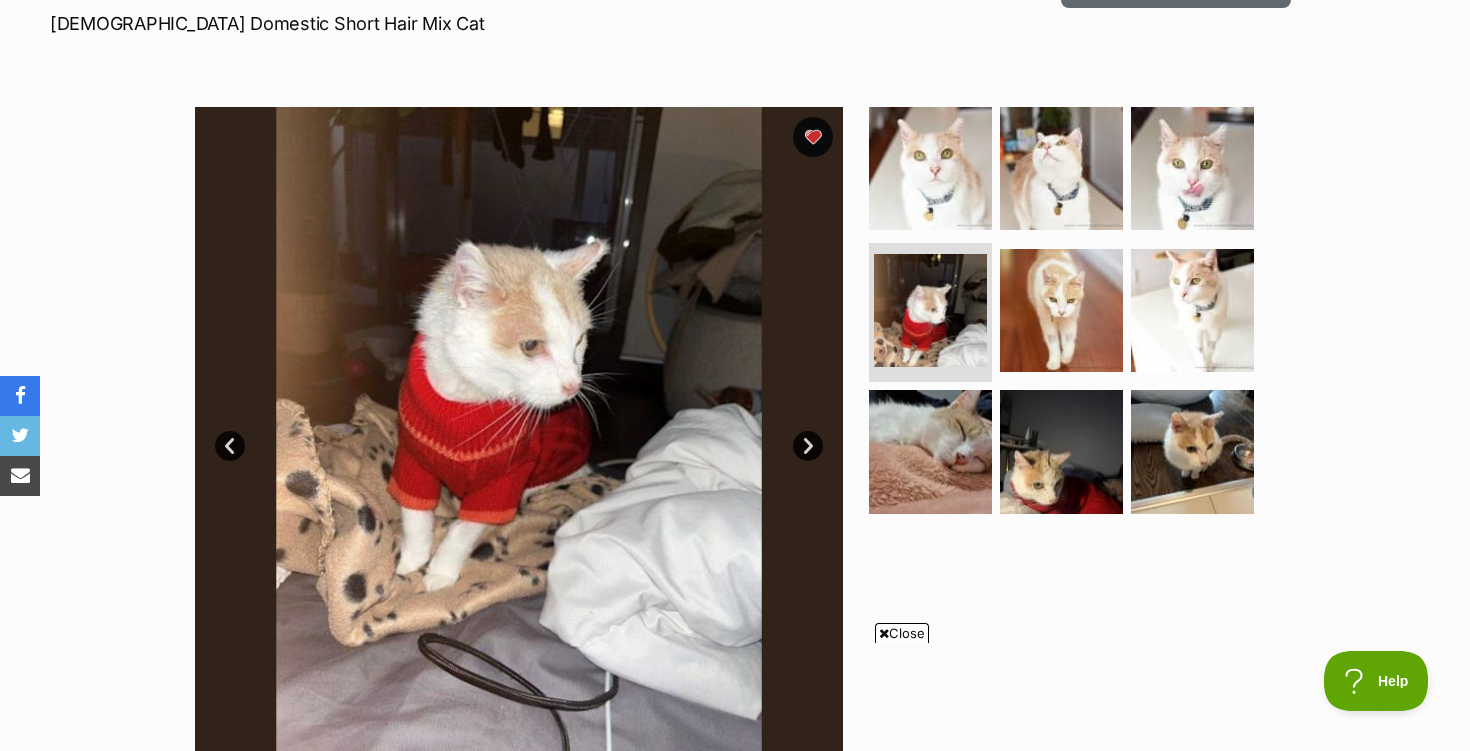 click on "Next" at bounding box center [808, 446] 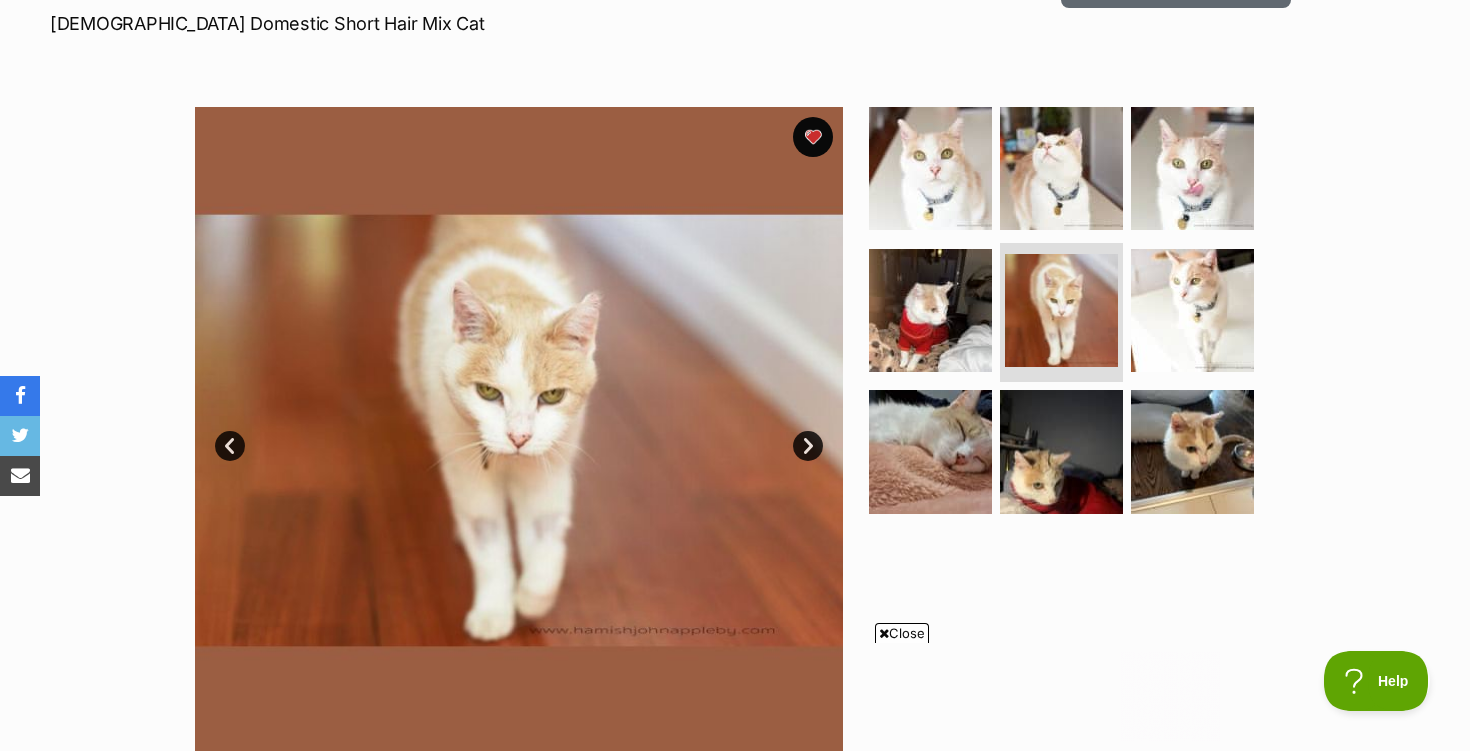 click on "Next" at bounding box center (808, 446) 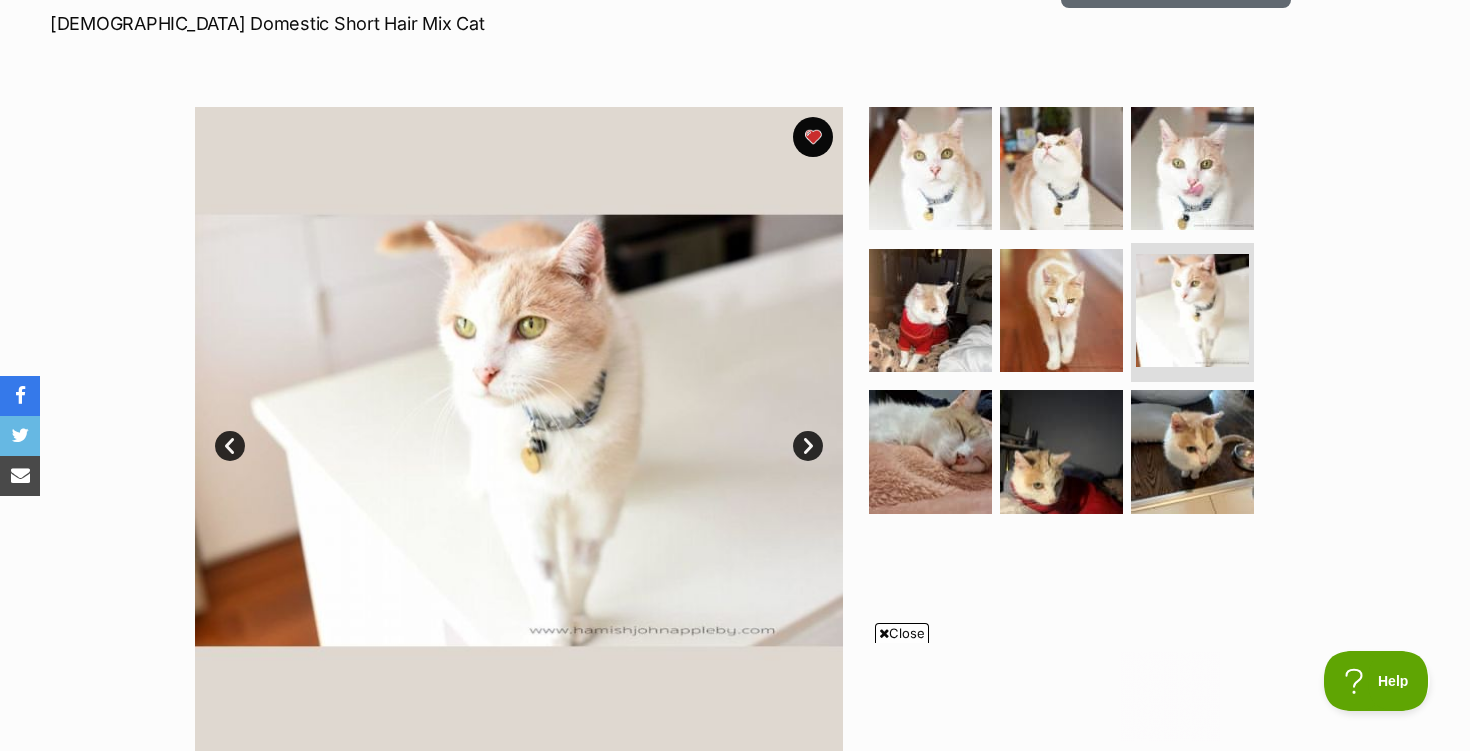 click on "Next" at bounding box center [808, 446] 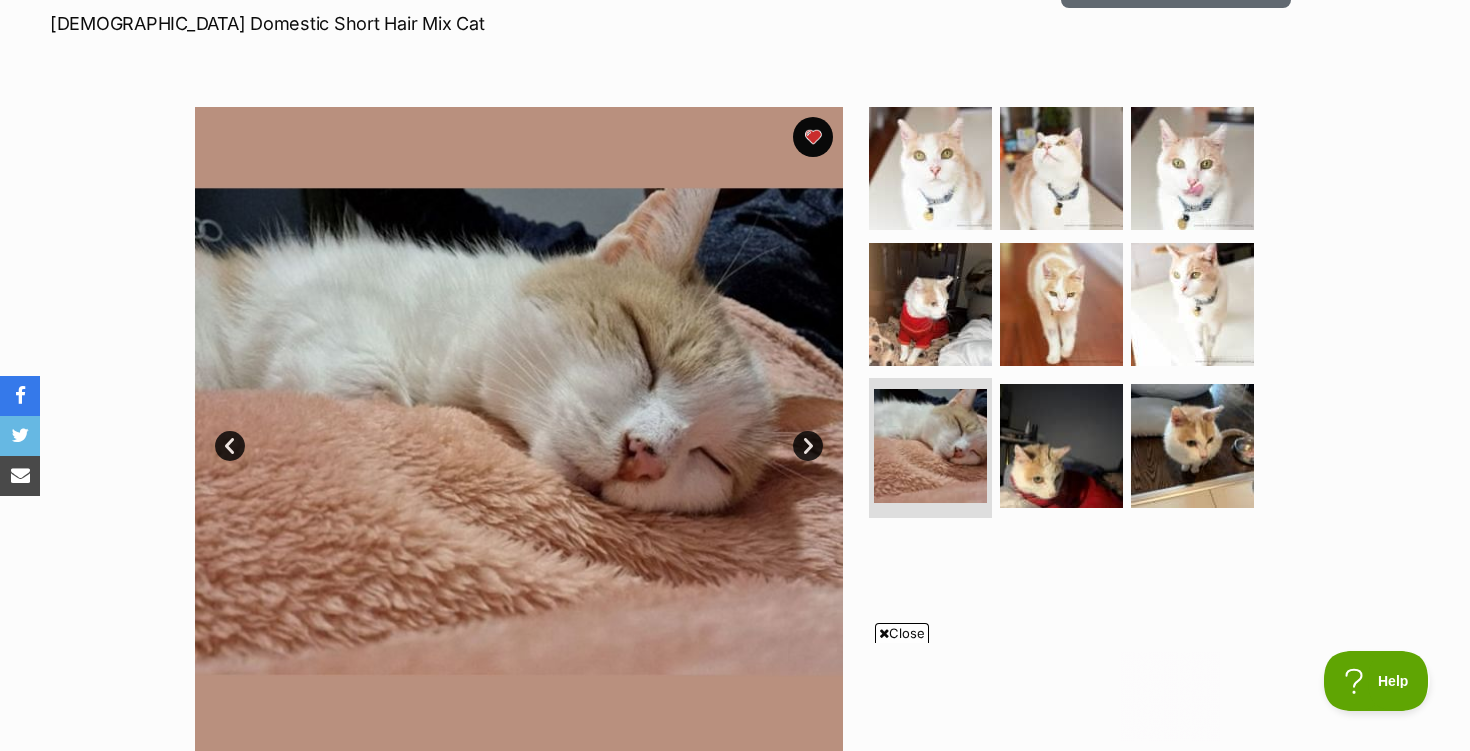 click on "Next" at bounding box center (808, 446) 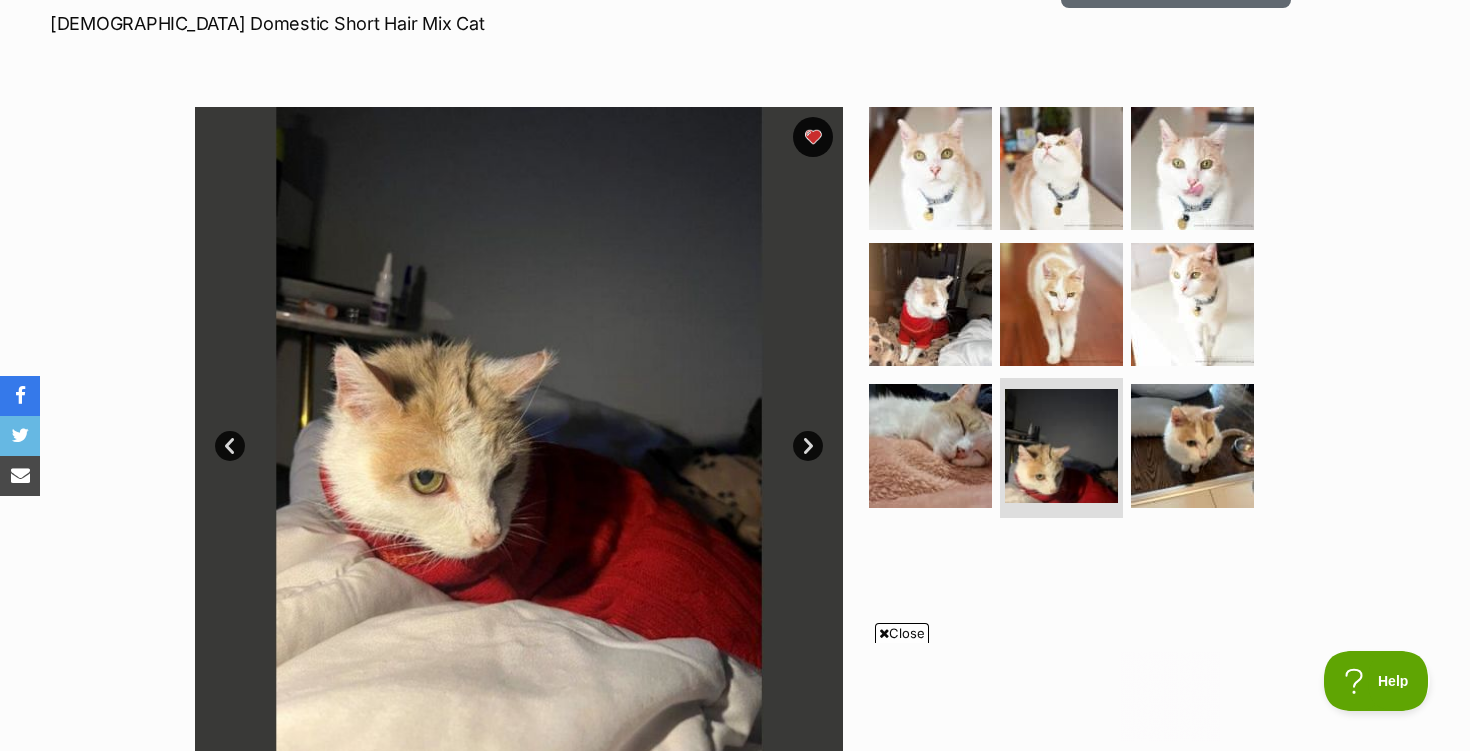 click on "Next" at bounding box center [808, 446] 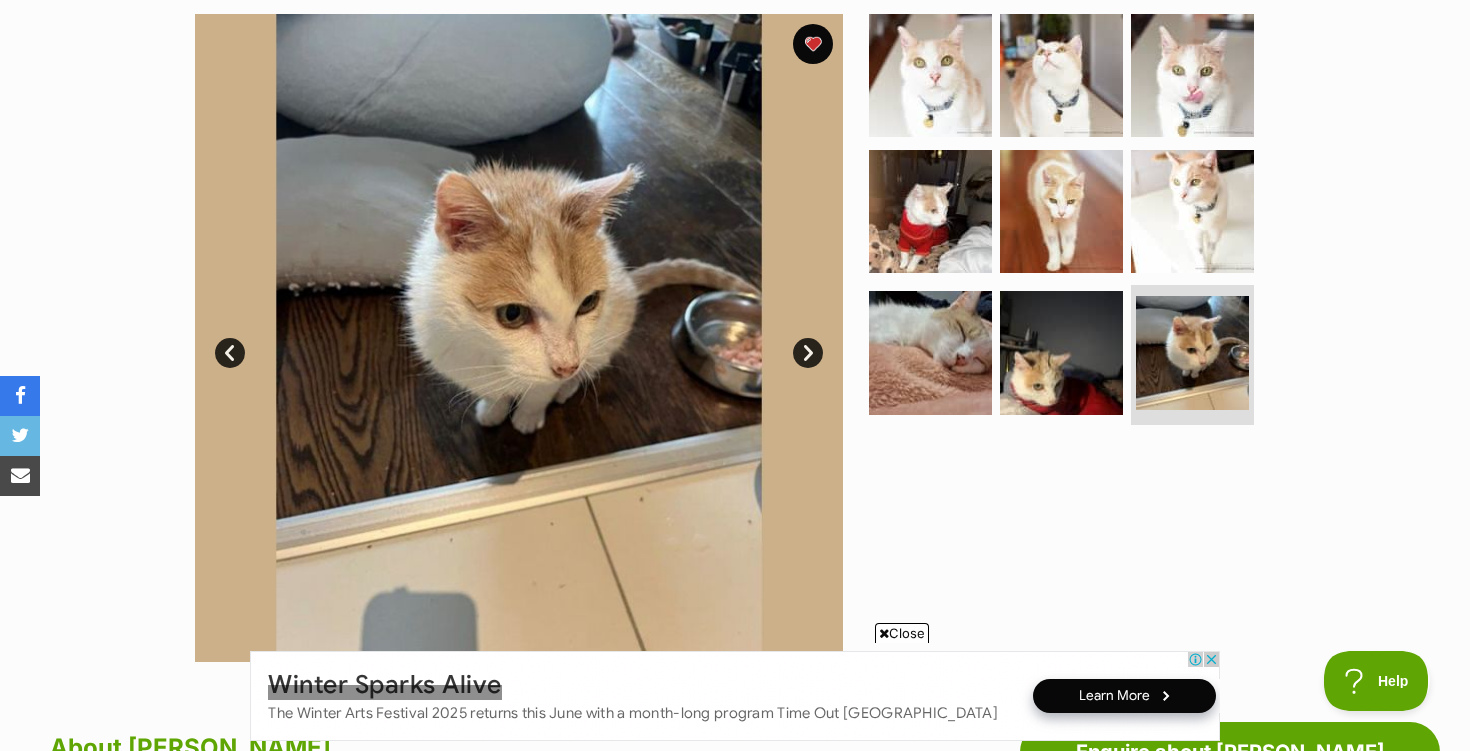 scroll, scrollTop: 397, scrollLeft: 0, axis: vertical 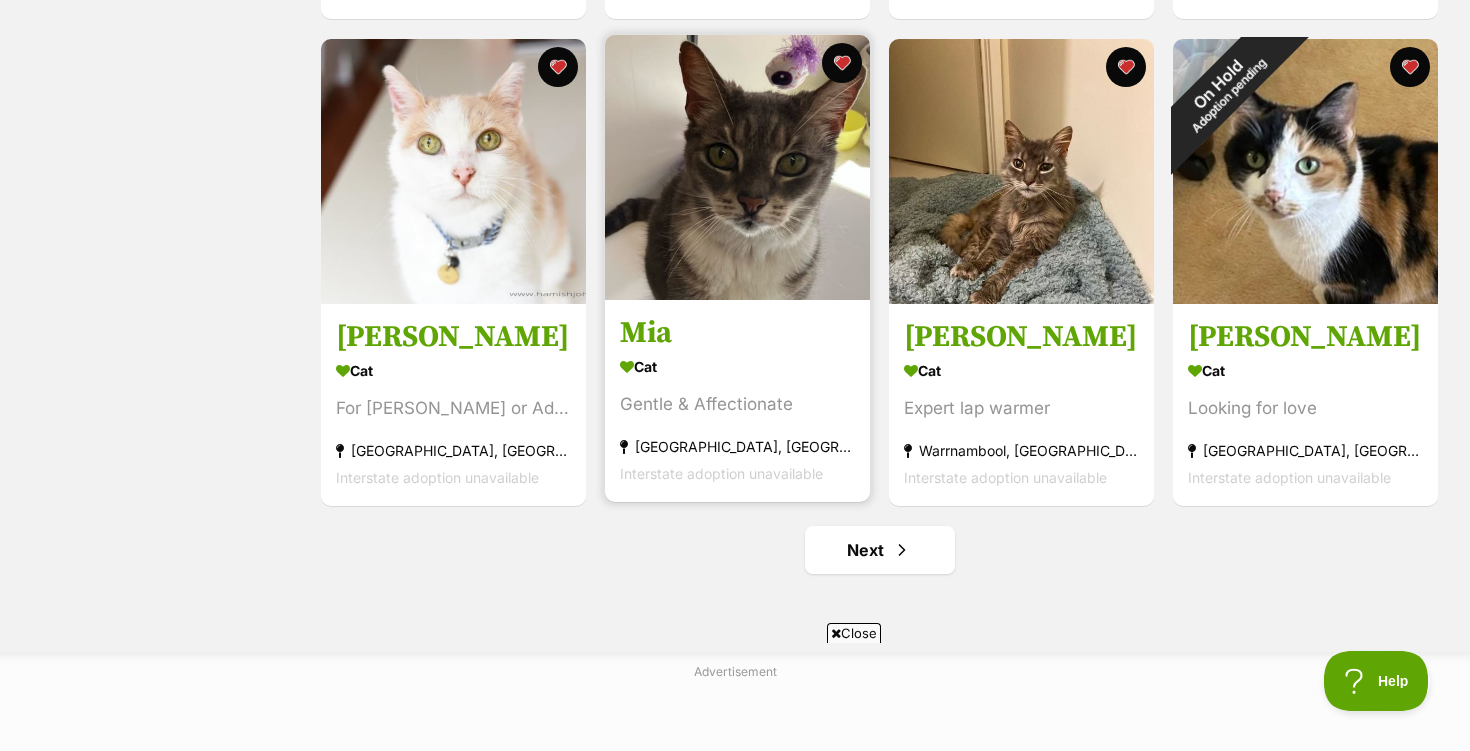 click at bounding box center (737, 167) 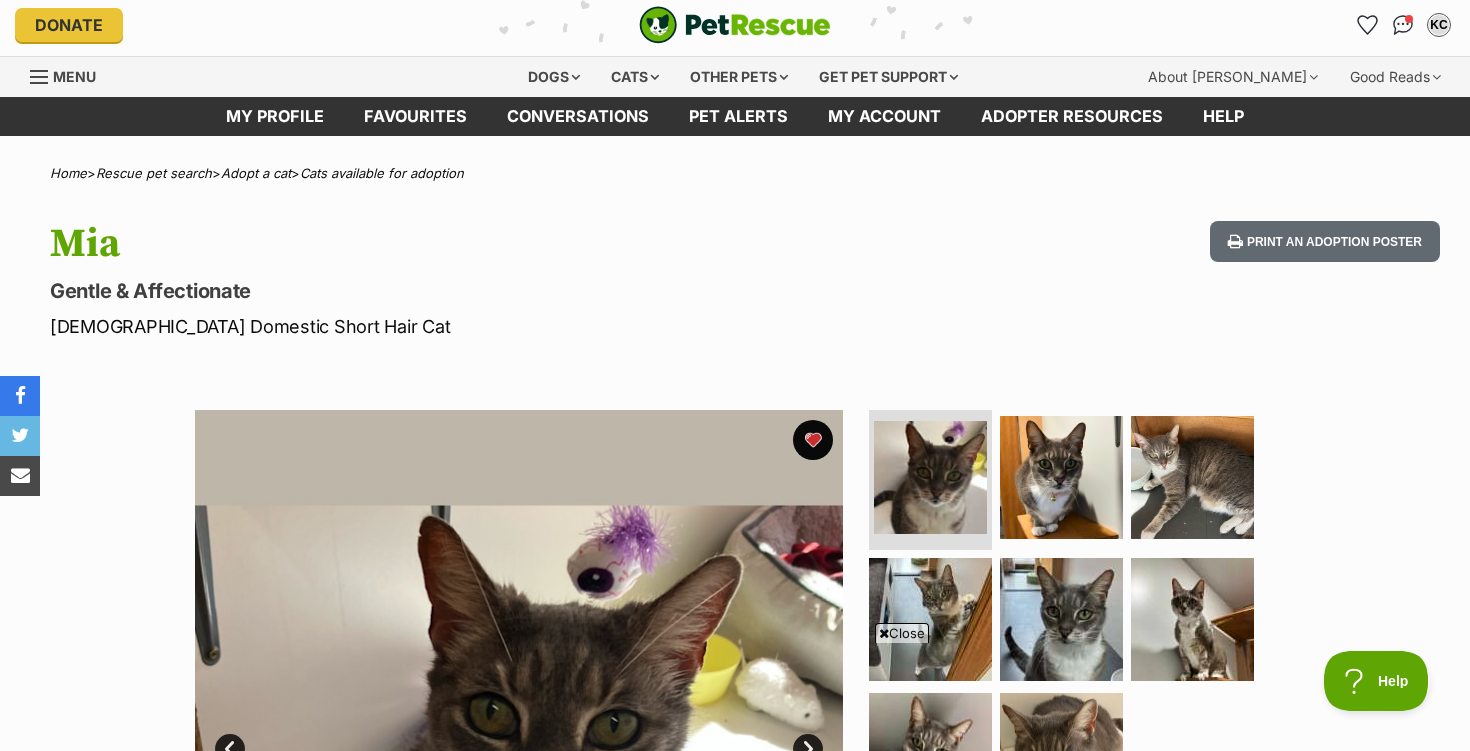 scroll, scrollTop: 0, scrollLeft: 0, axis: both 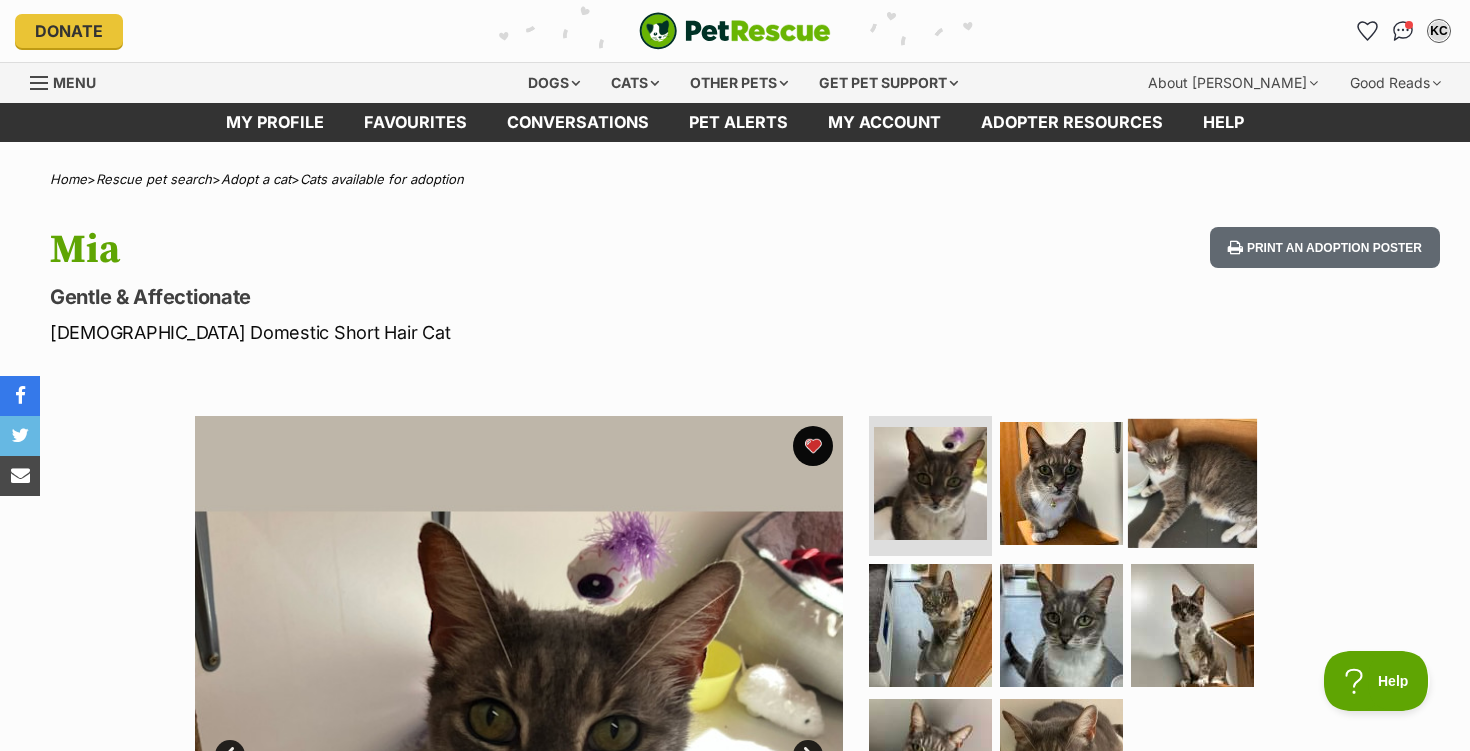 click at bounding box center [1192, 483] 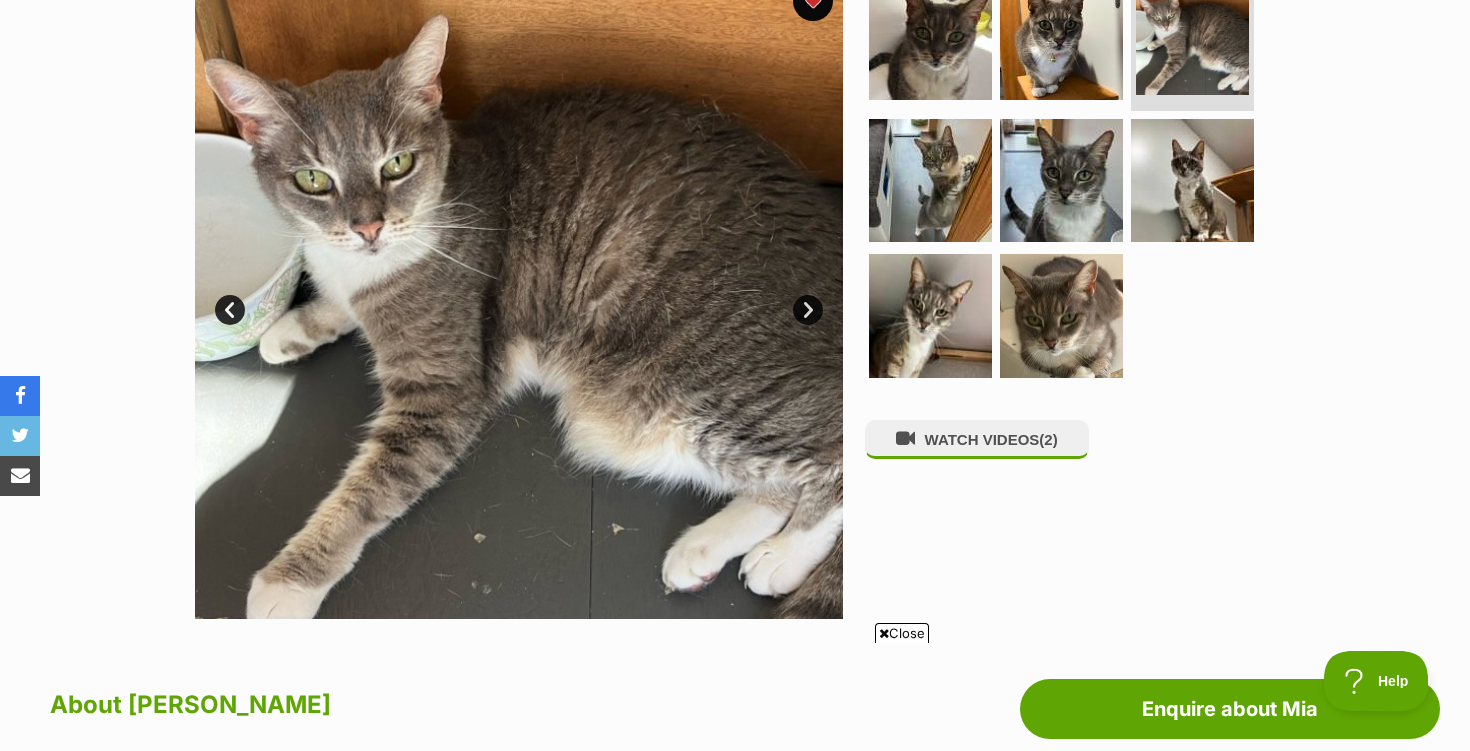 scroll, scrollTop: 442, scrollLeft: 0, axis: vertical 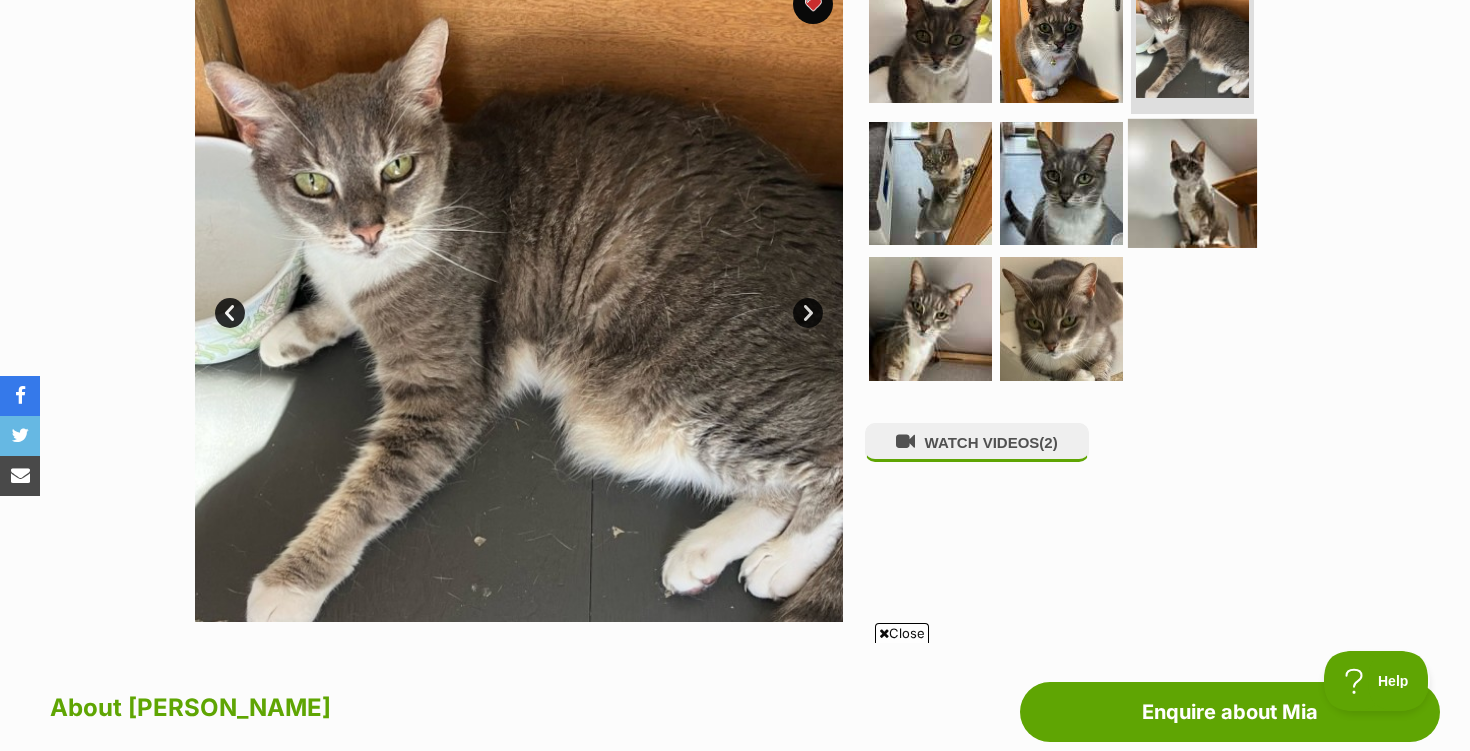 click at bounding box center [1192, 182] 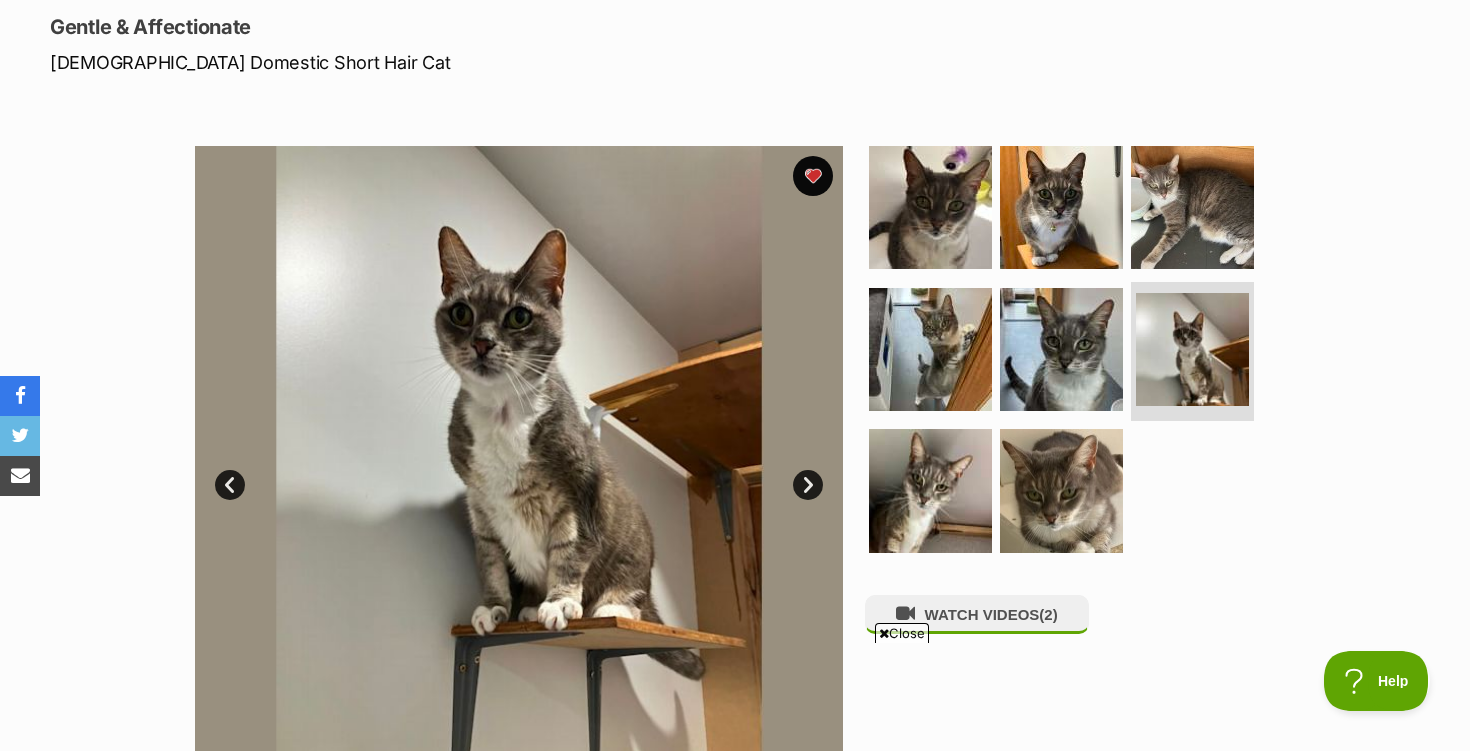 scroll, scrollTop: 265, scrollLeft: 0, axis: vertical 